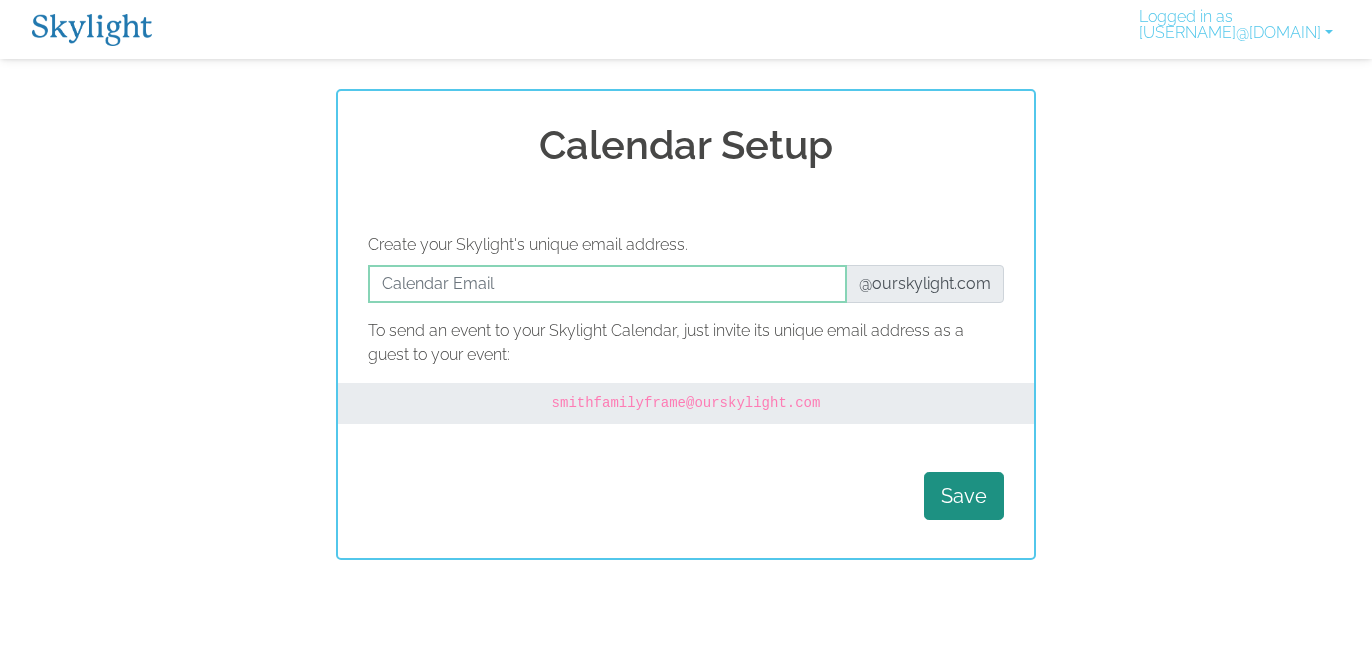 scroll, scrollTop: 0, scrollLeft: 0, axis: both 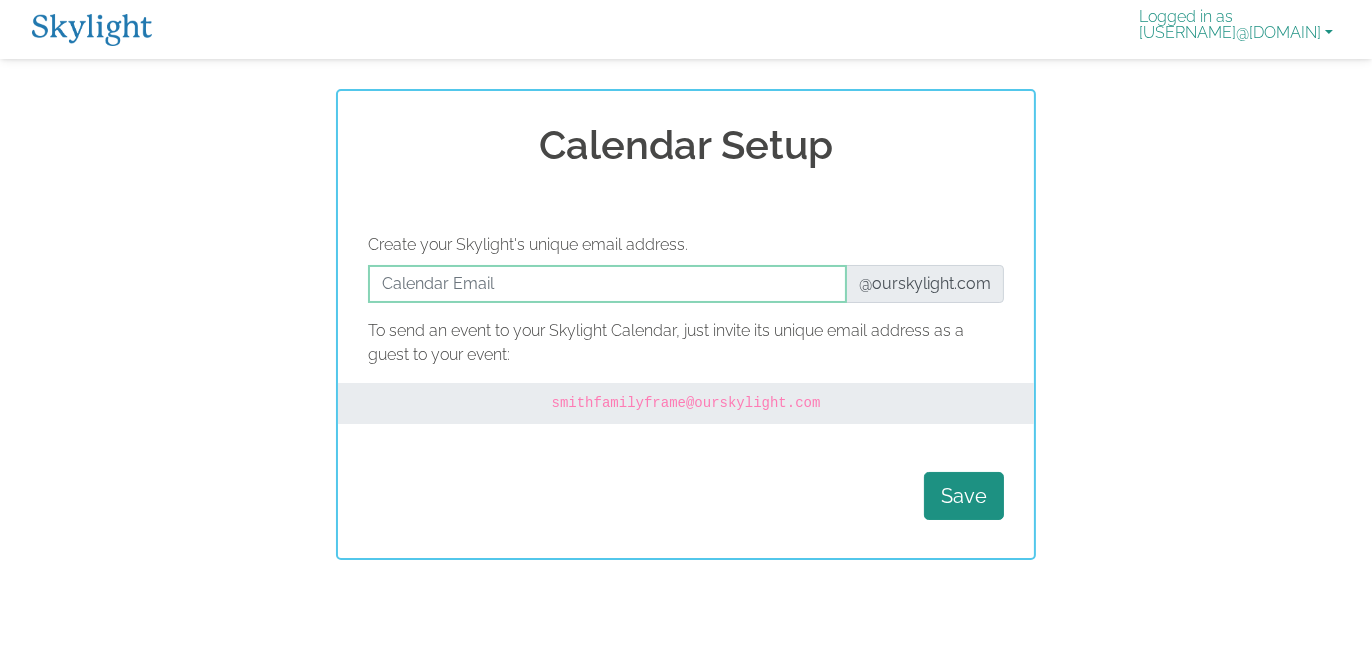click on "Logged in as [USERNAME]@[DOMAIN]" at bounding box center (1236, 29) 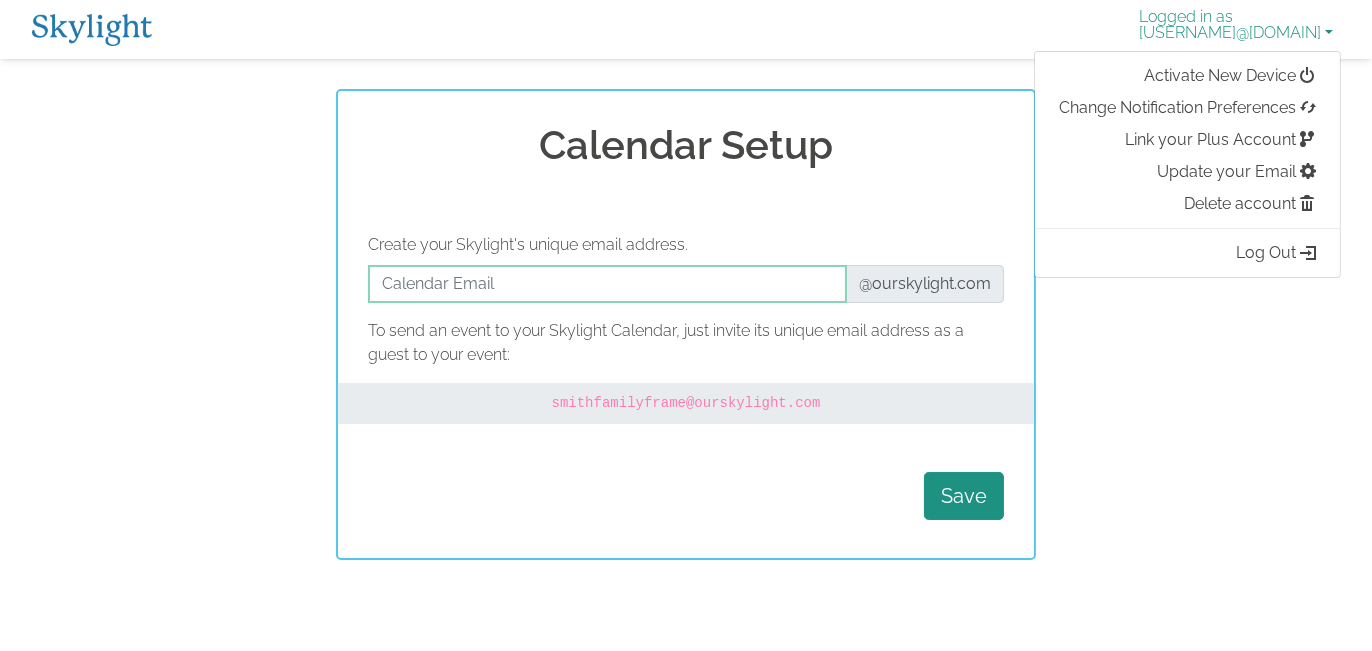 click on "Logged in as [USERNAME]@[DOMAIN]" at bounding box center (1236, 29) 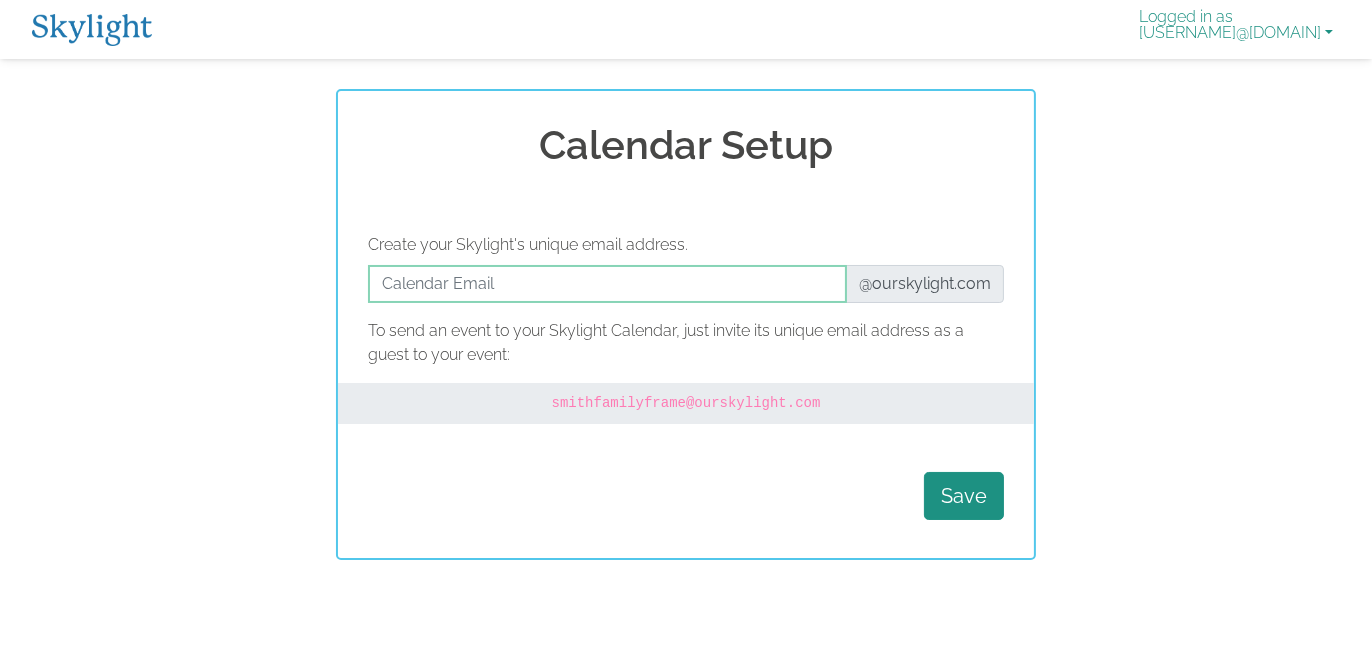 click on "Logged in as [USERNAME]@[DOMAIN]" at bounding box center [1236, 29] 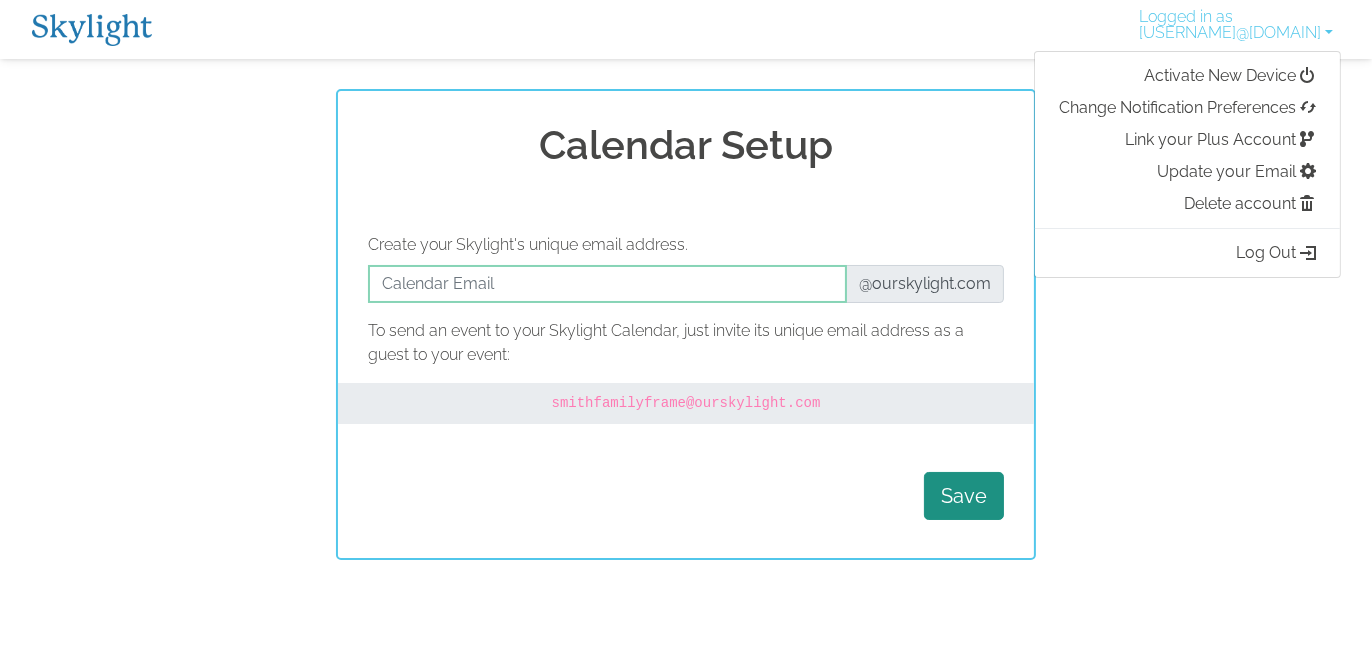 click at bounding box center [92, 30] 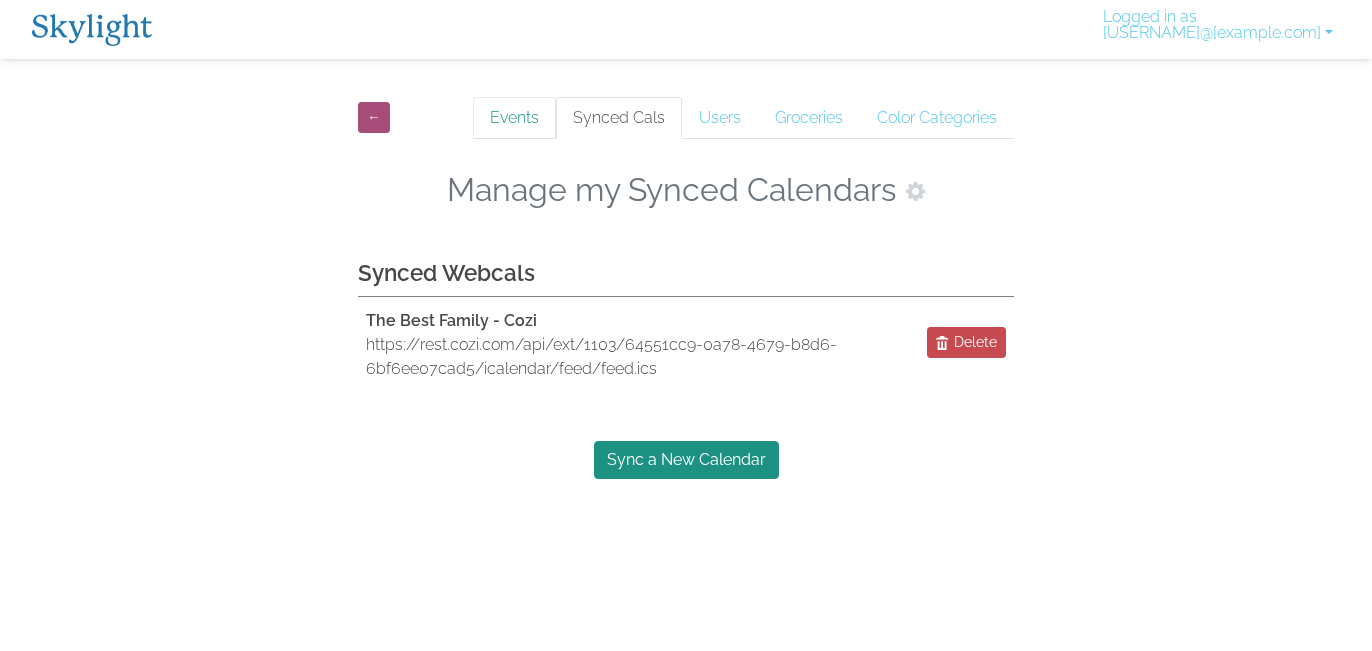 scroll, scrollTop: 0, scrollLeft: 0, axis: both 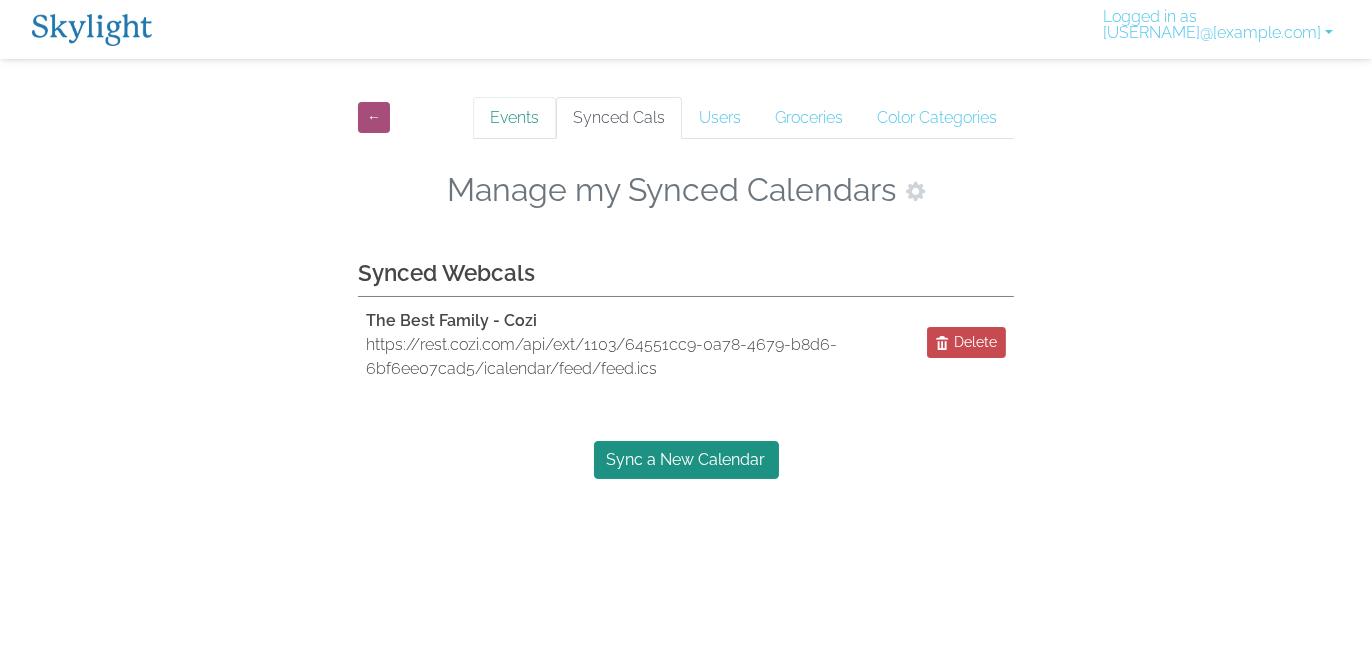 click on "Events" at bounding box center [514, 118] 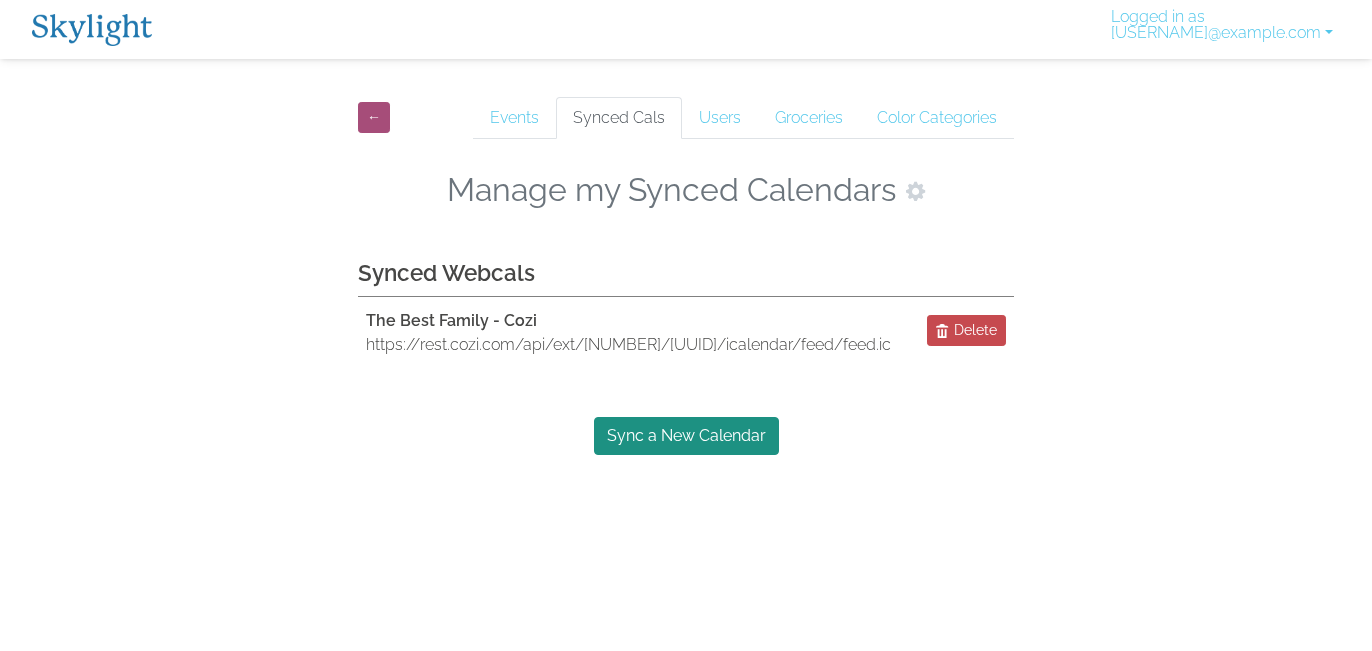 scroll, scrollTop: 0, scrollLeft: 0, axis: both 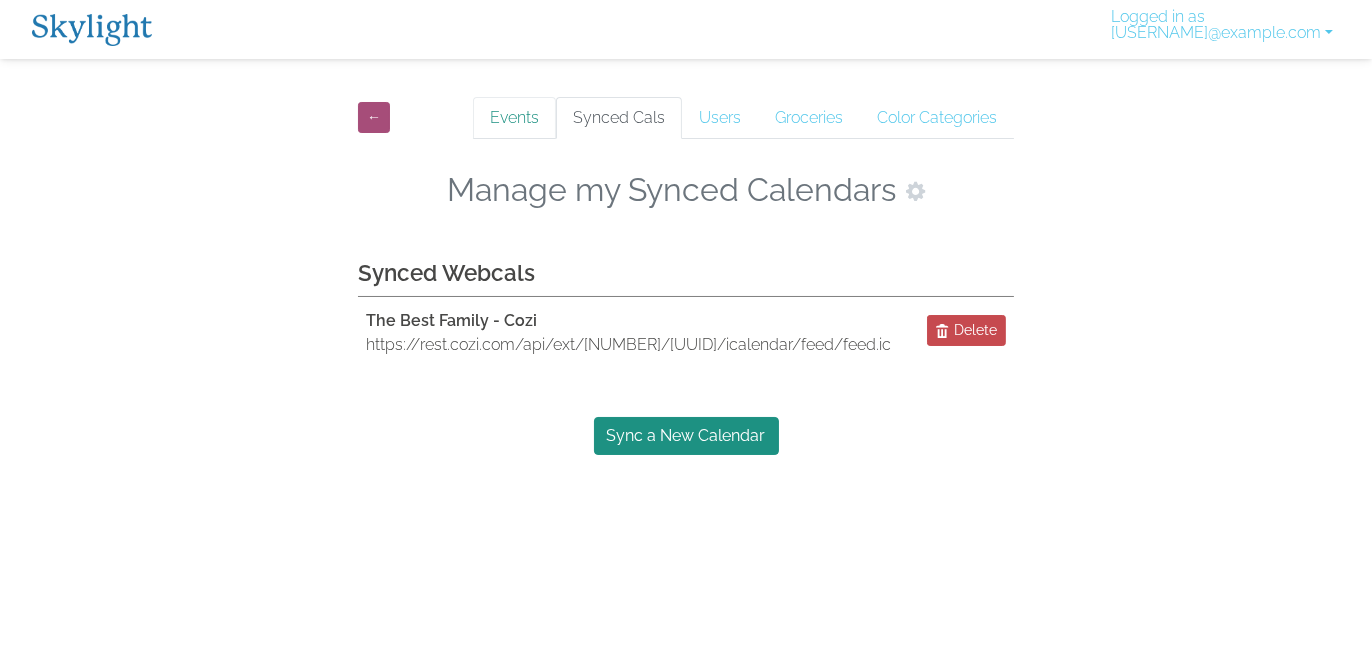 click on "Events" at bounding box center [514, 118] 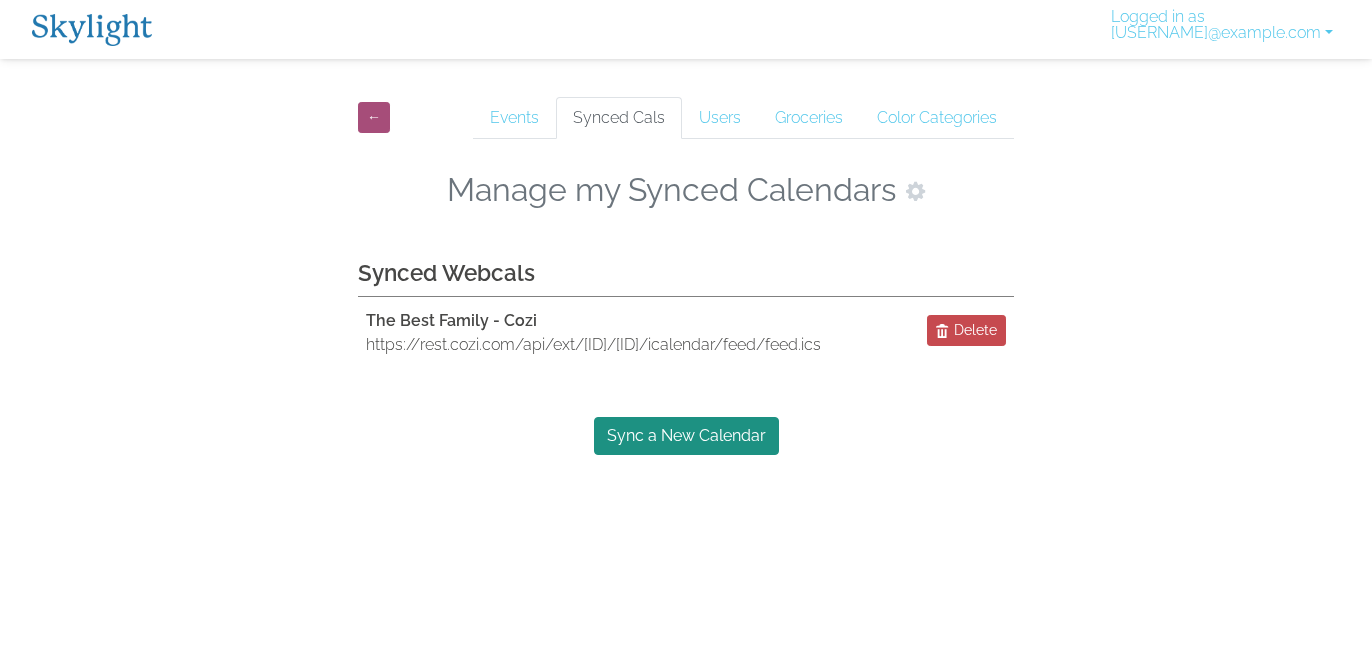 scroll, scrollTop: 0, scrollLeft: 0, axis: both 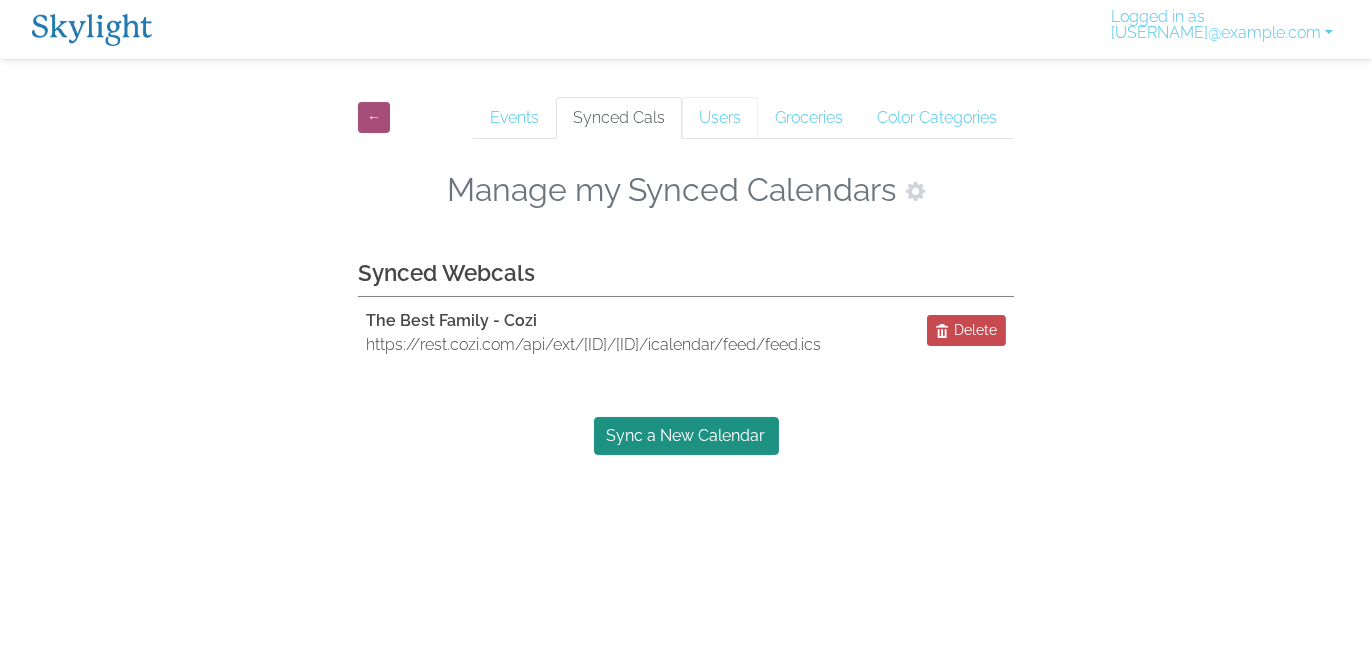 click on "Users" at bounding box center [720, 118] 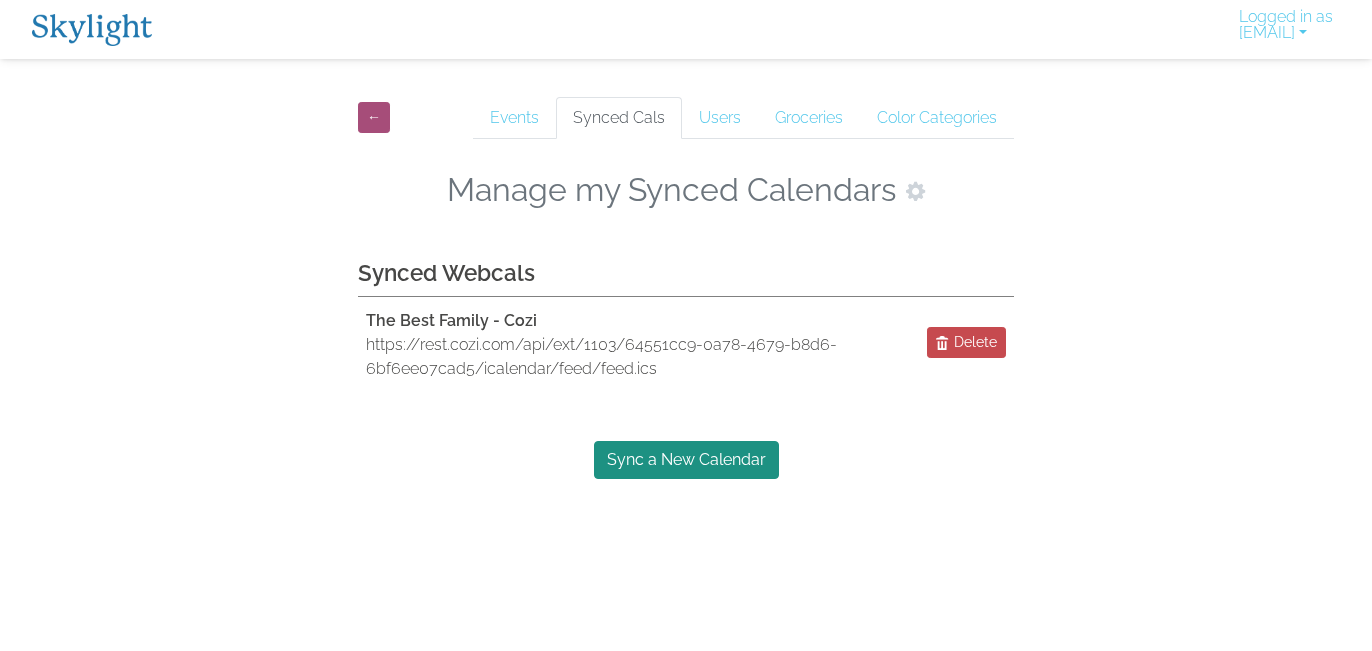 scroll, scrollTop: 0, scrollLeft: 0, axis: both 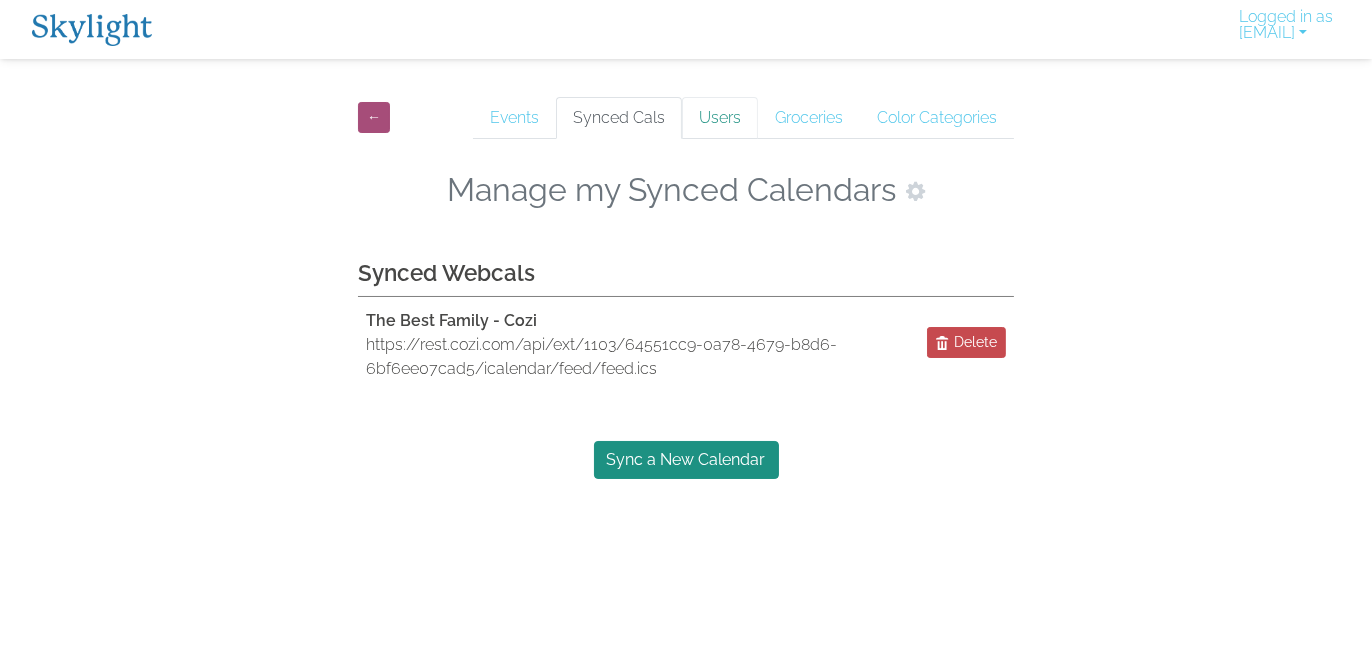 click on "Users" at bounding box center [720, 118] 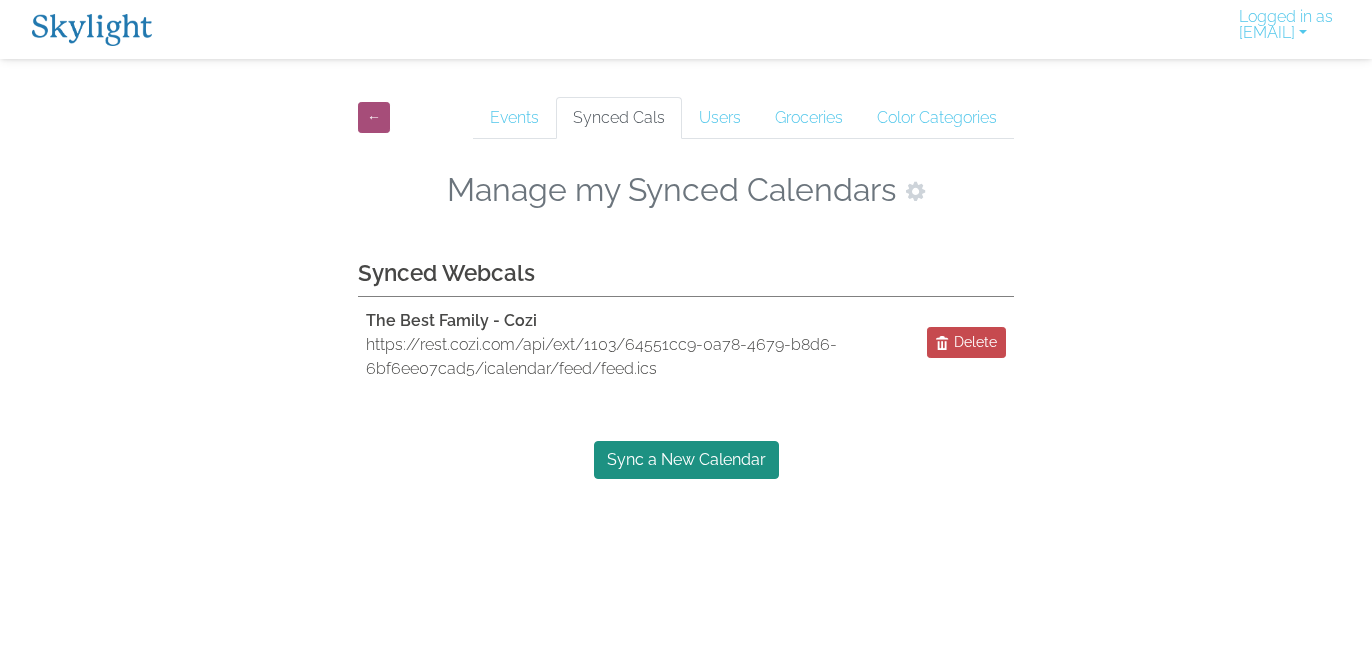 scroll, scrollTop: 0, scrollLeft: 0, axis: both 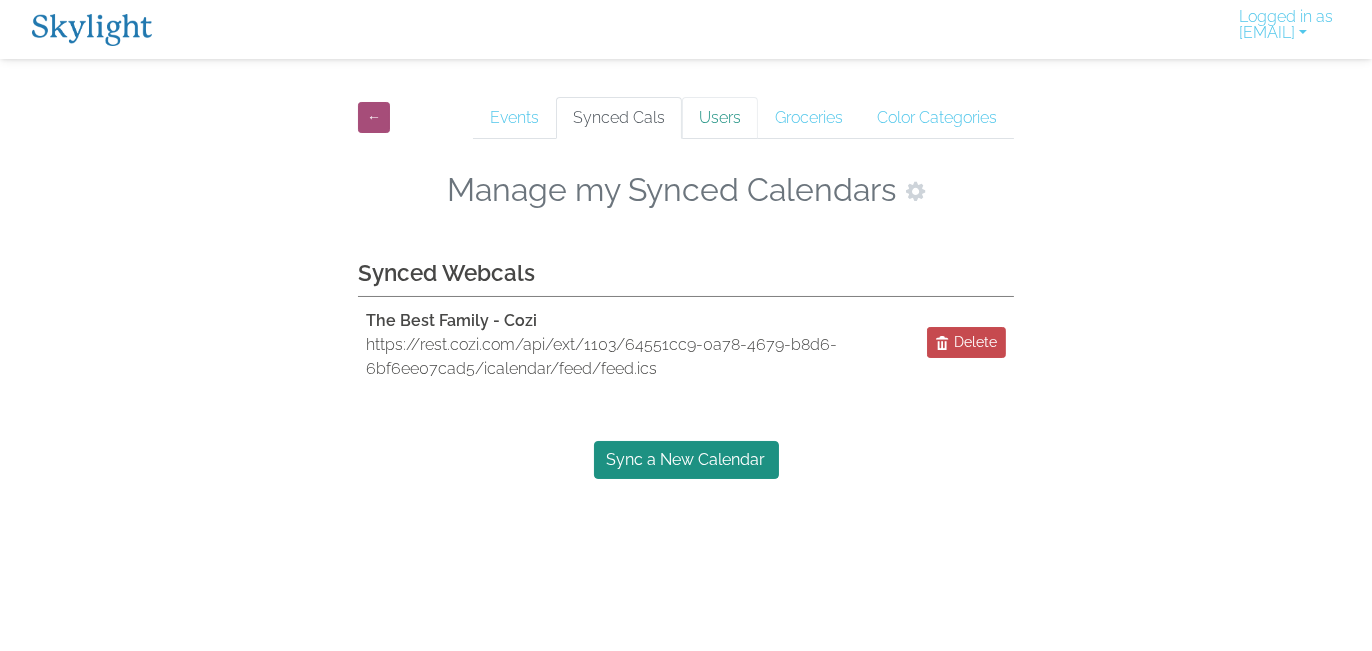 click on "Users" at bounding box center [720, 118] 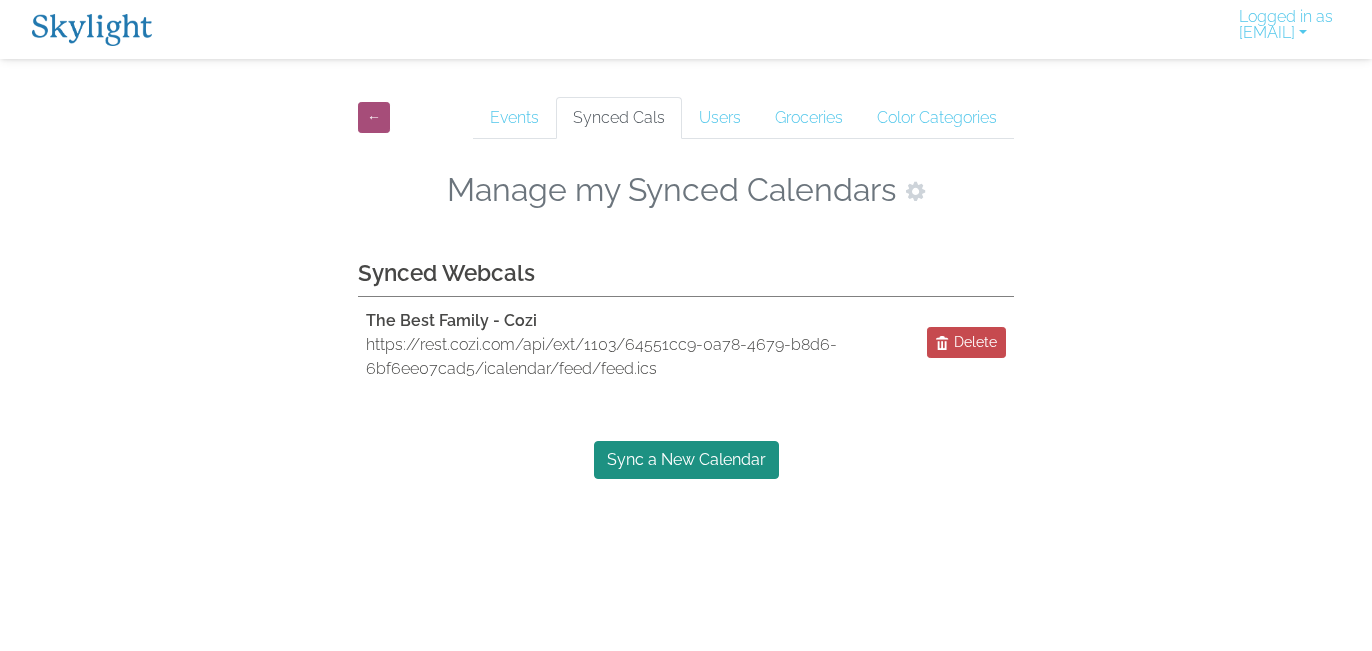 scroll, scrollTop: 0, scrollLeft: 0, axis: both 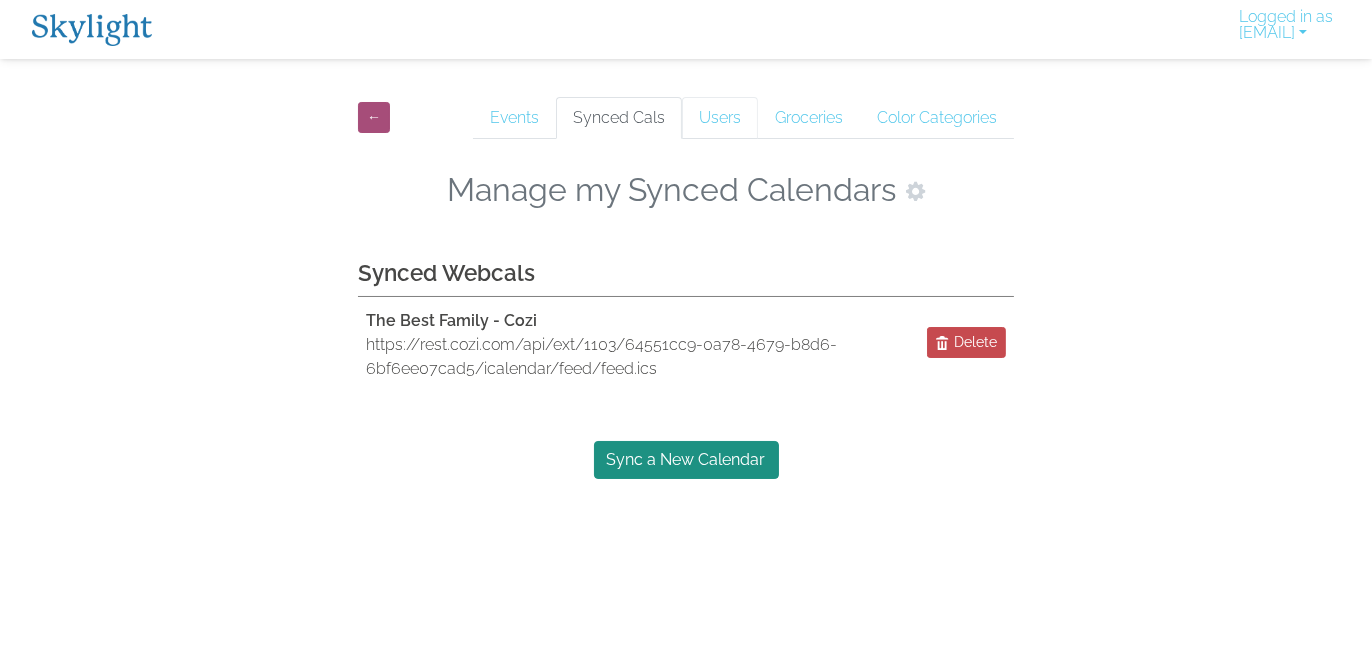 click on "Users" at bounding box center [720, 118] 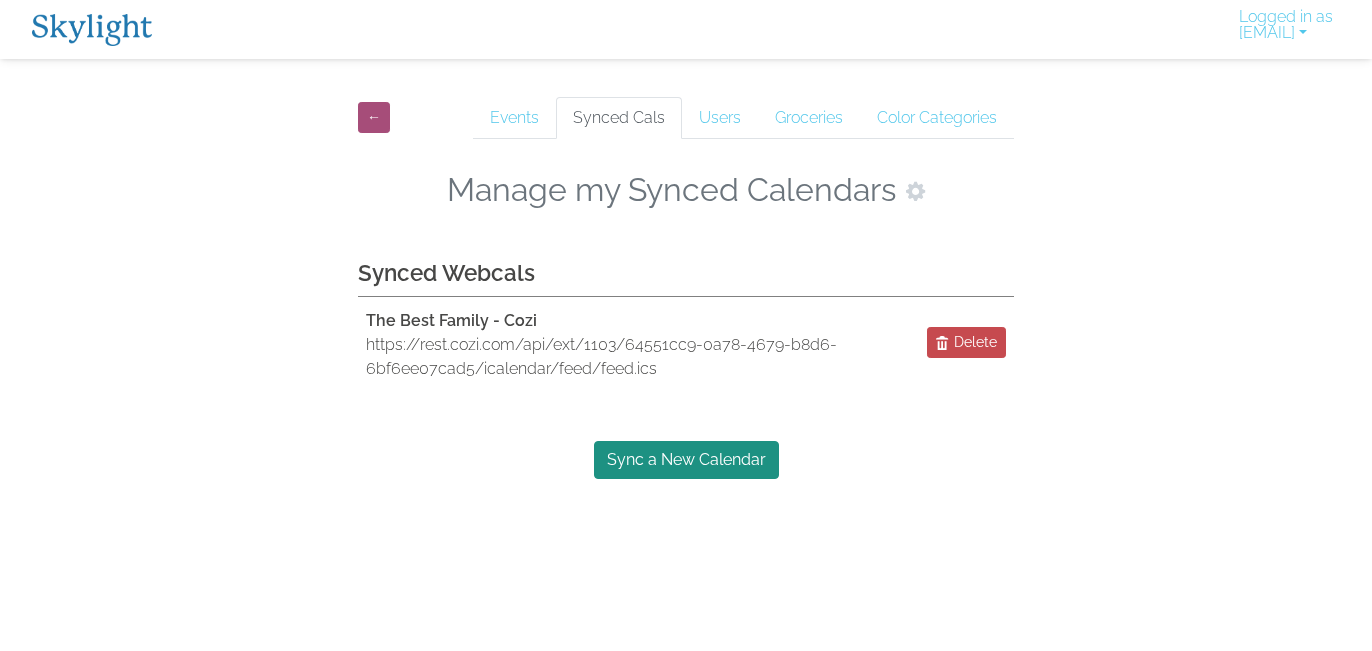 scroll, scrollTop: 0, scrollLeft: 0, axis: both 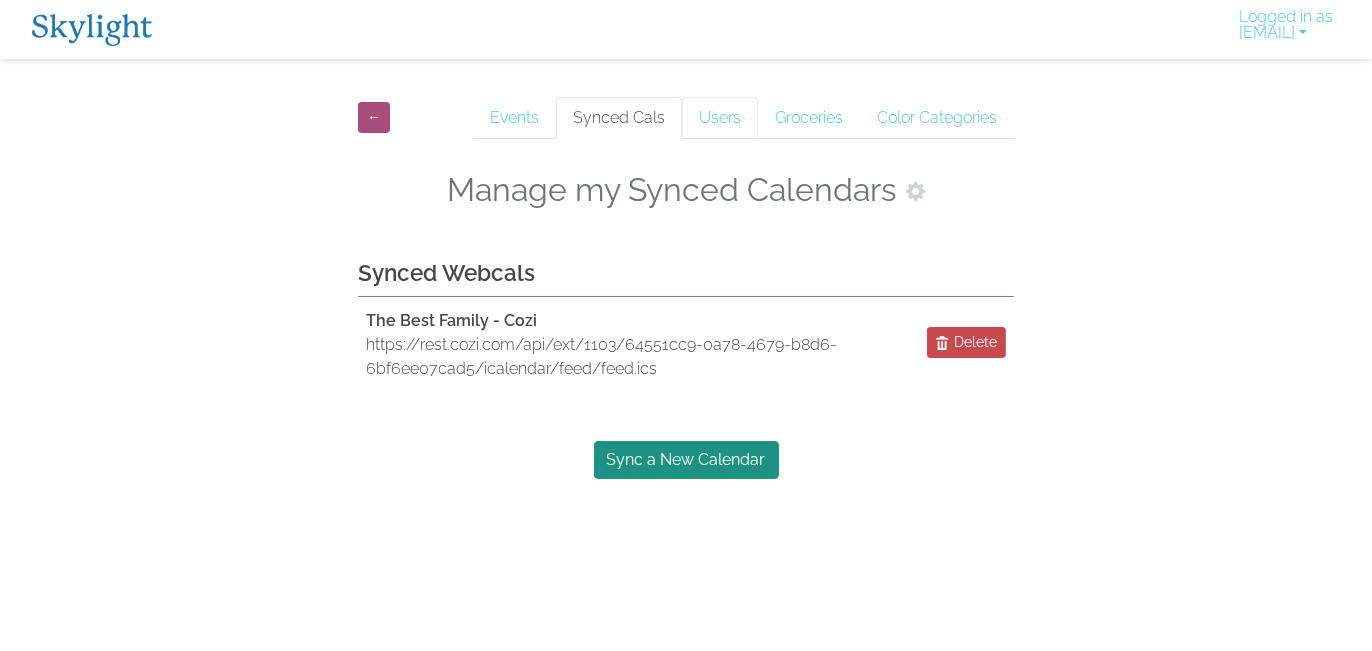 click on "Users" at bounding box center (720, 118) 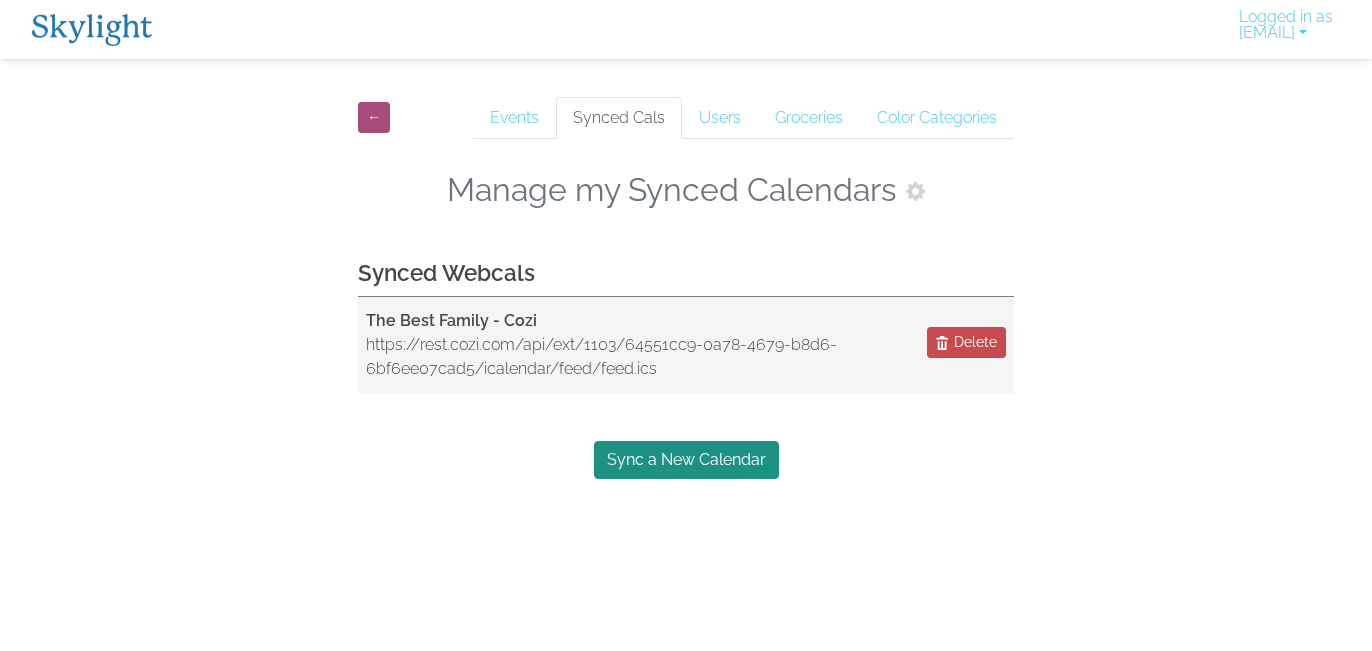 scroll, scrollTop: 0, scrollLeft: 0, axis: both 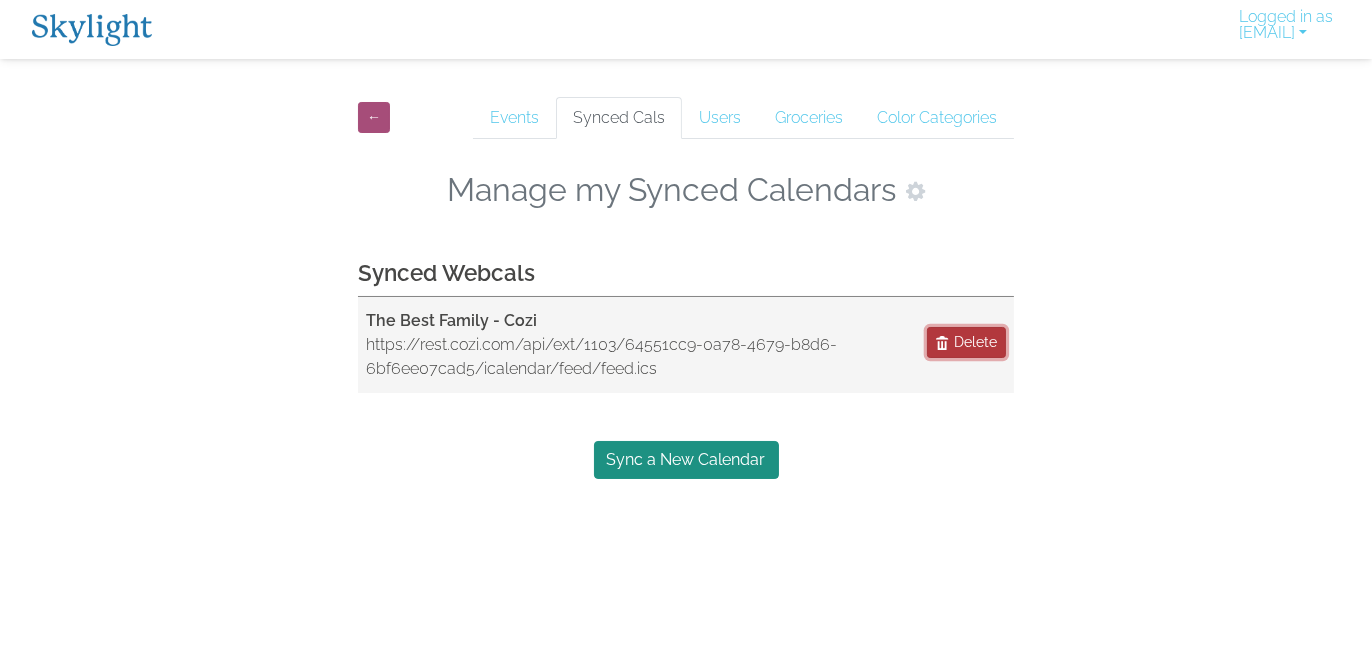 click on "Delete" at bounding box center [975, 342] 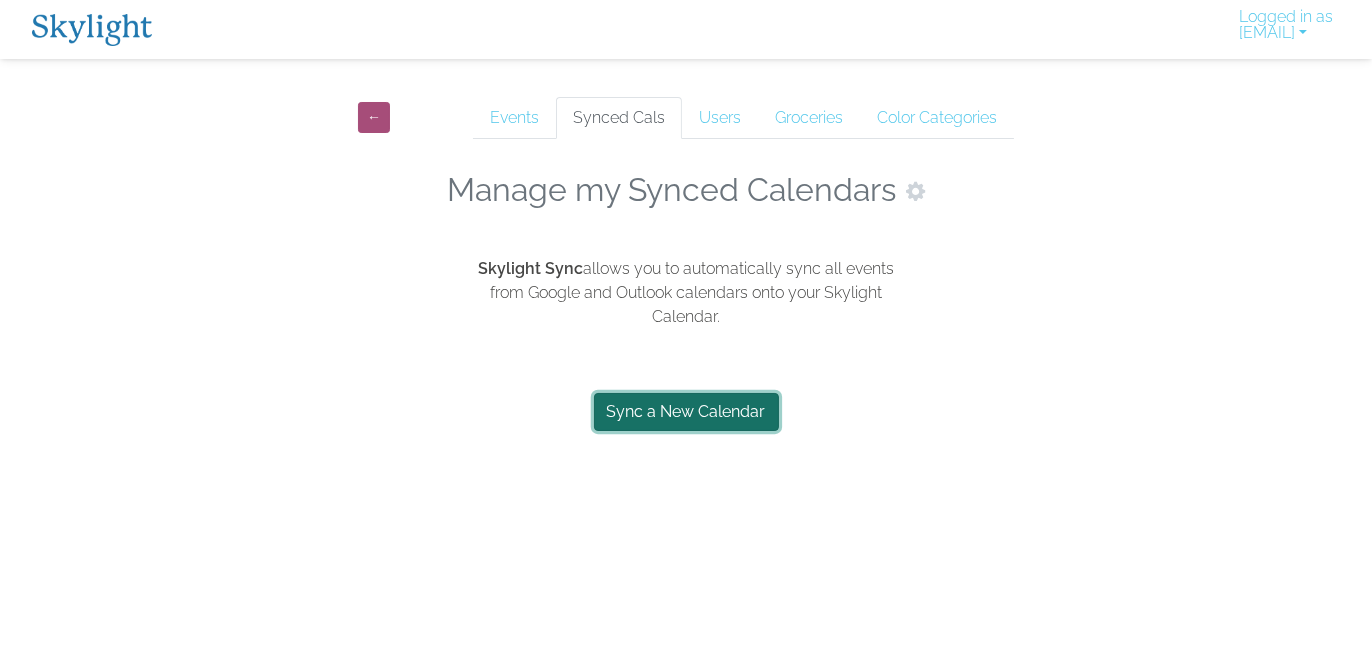 click on "Sync a New Calendar" at bounding box center [686, 412] 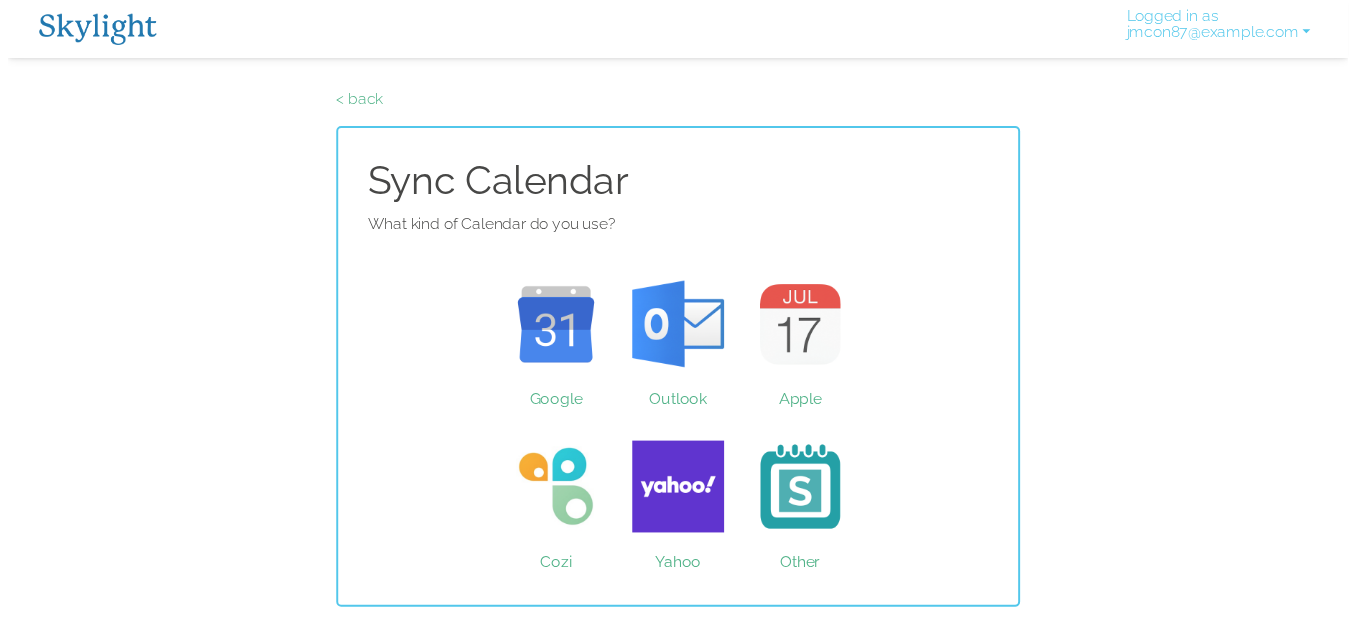 scroll, scrollTop: 0, scrollLeft: 0, axis: both 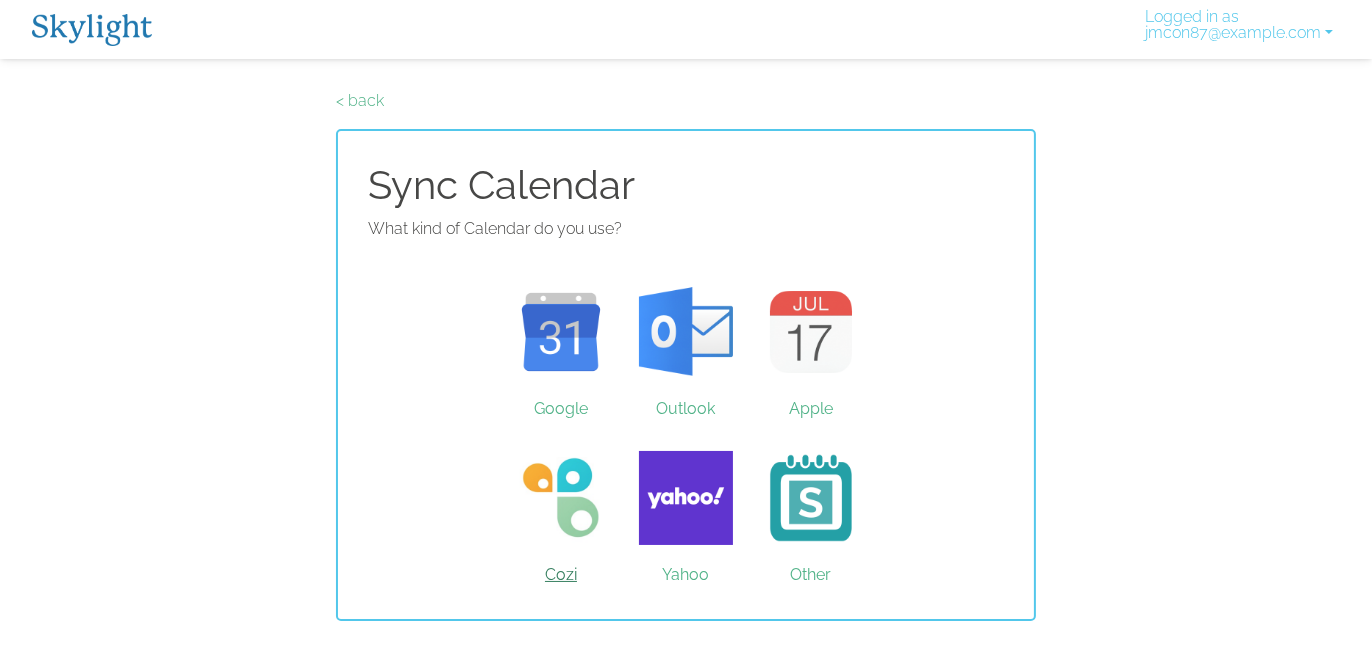 click on "Cozi" at bounding box center [561, 498] 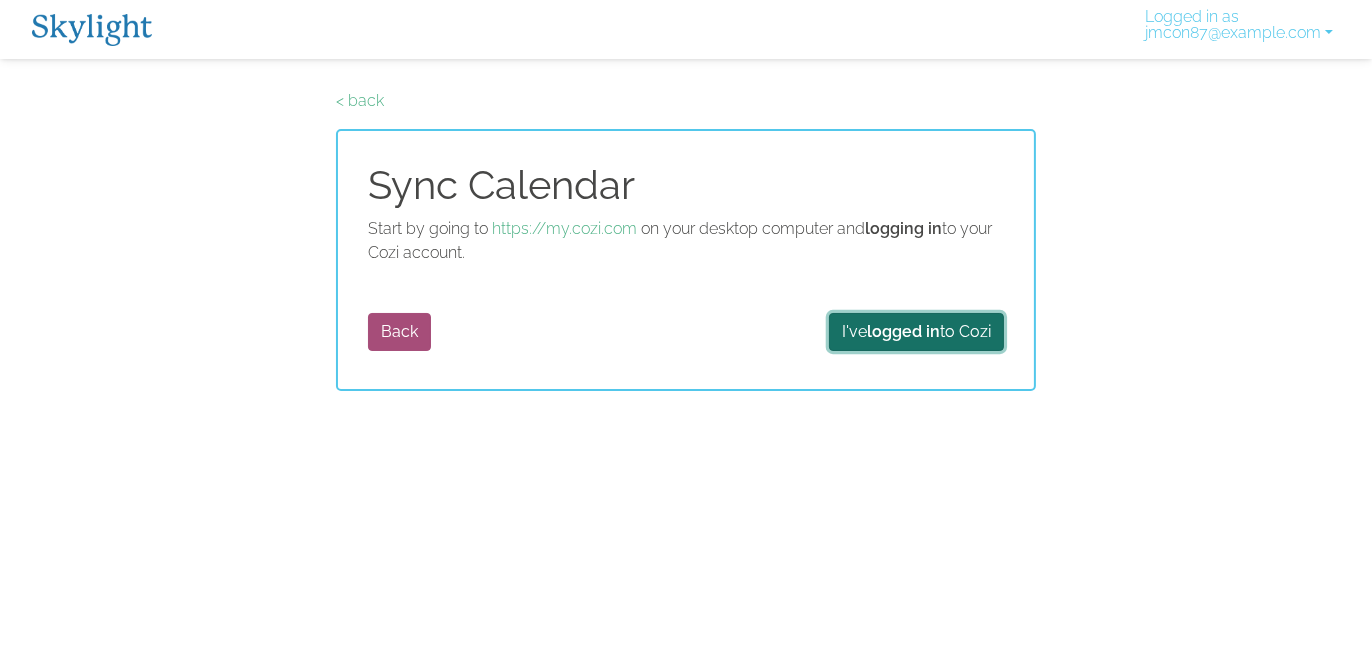 click on "I've  logged in  to Cozi" at bounding box center [916, 332] 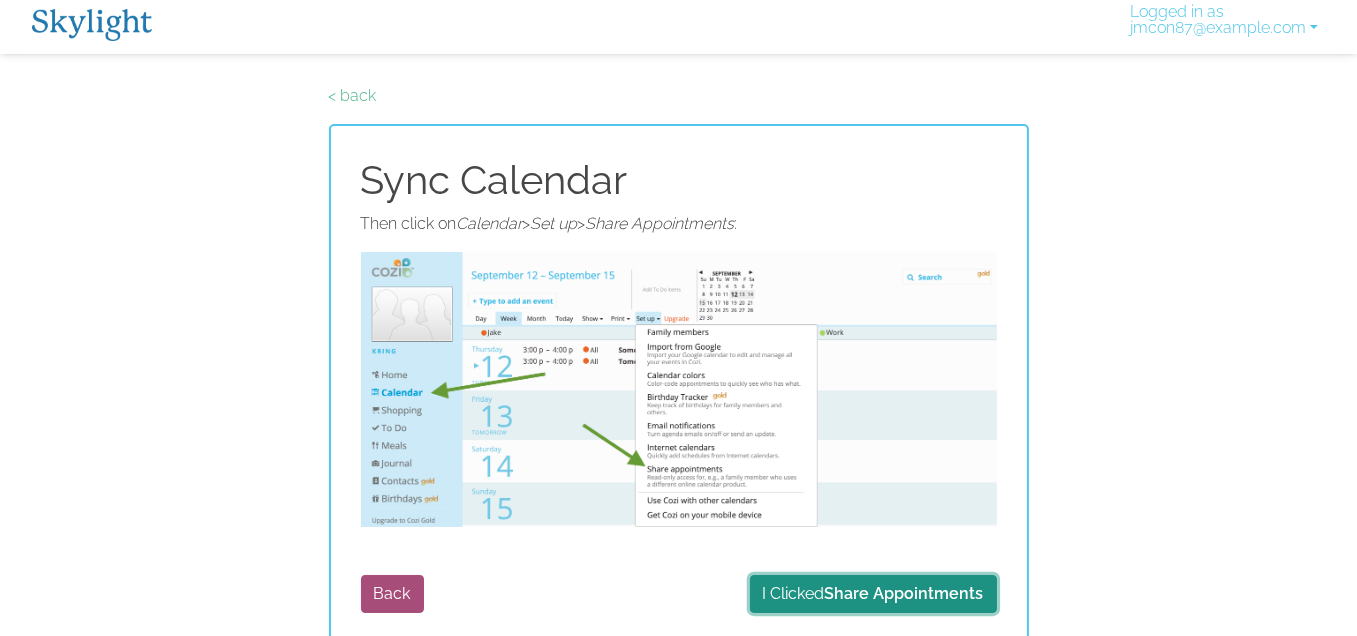 scroll, scrollTop: 19, scrollLeft: 0, axis: vertical 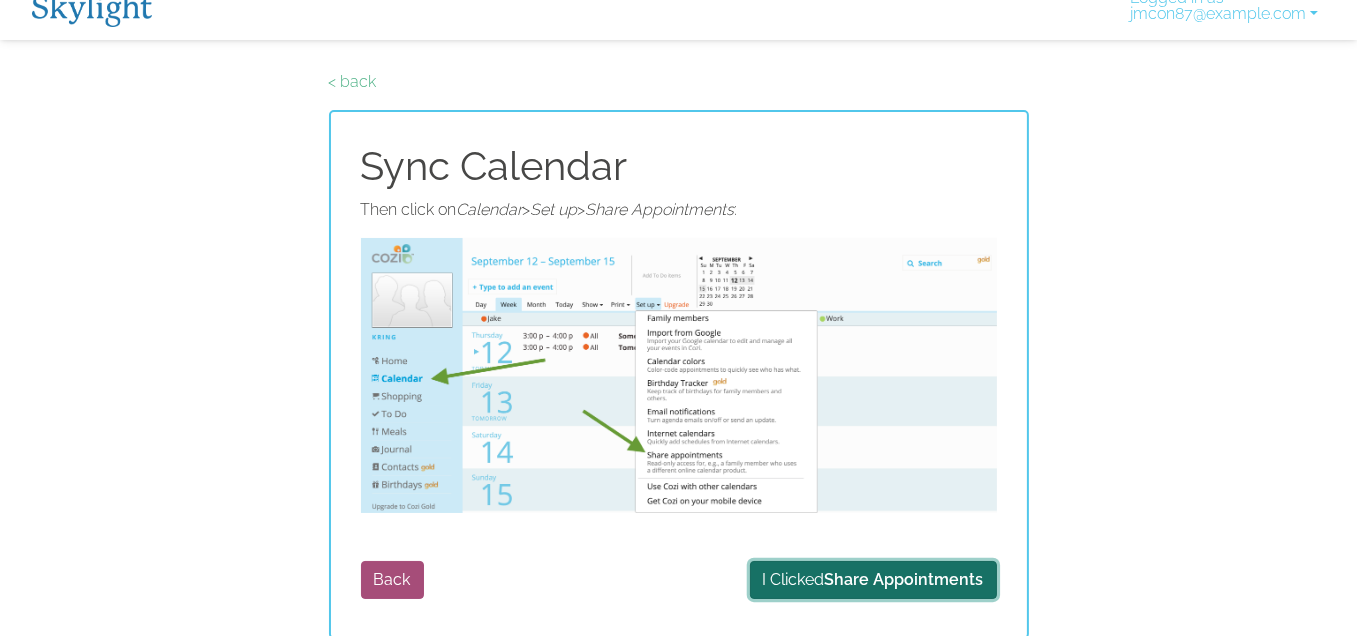 click on "Share Appointments" at bounding box center [904, 579] 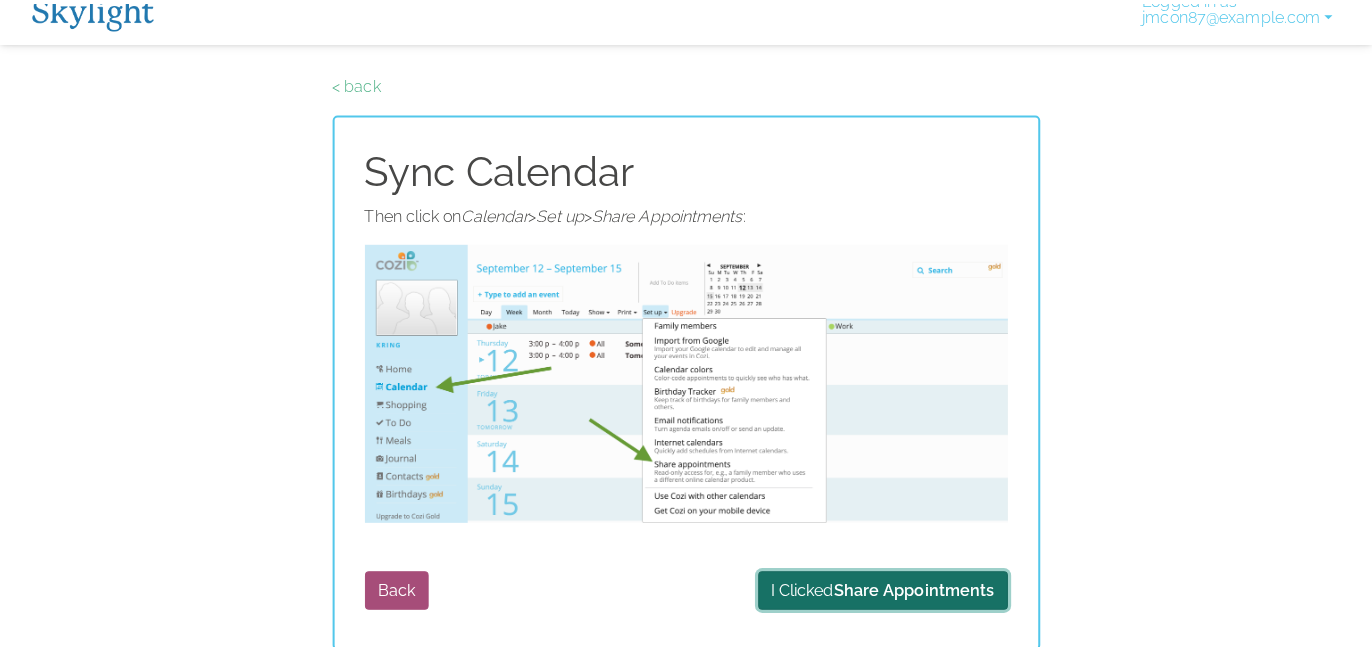 scroll, scrollTop: 0, scrollLeft: 0, axis: both 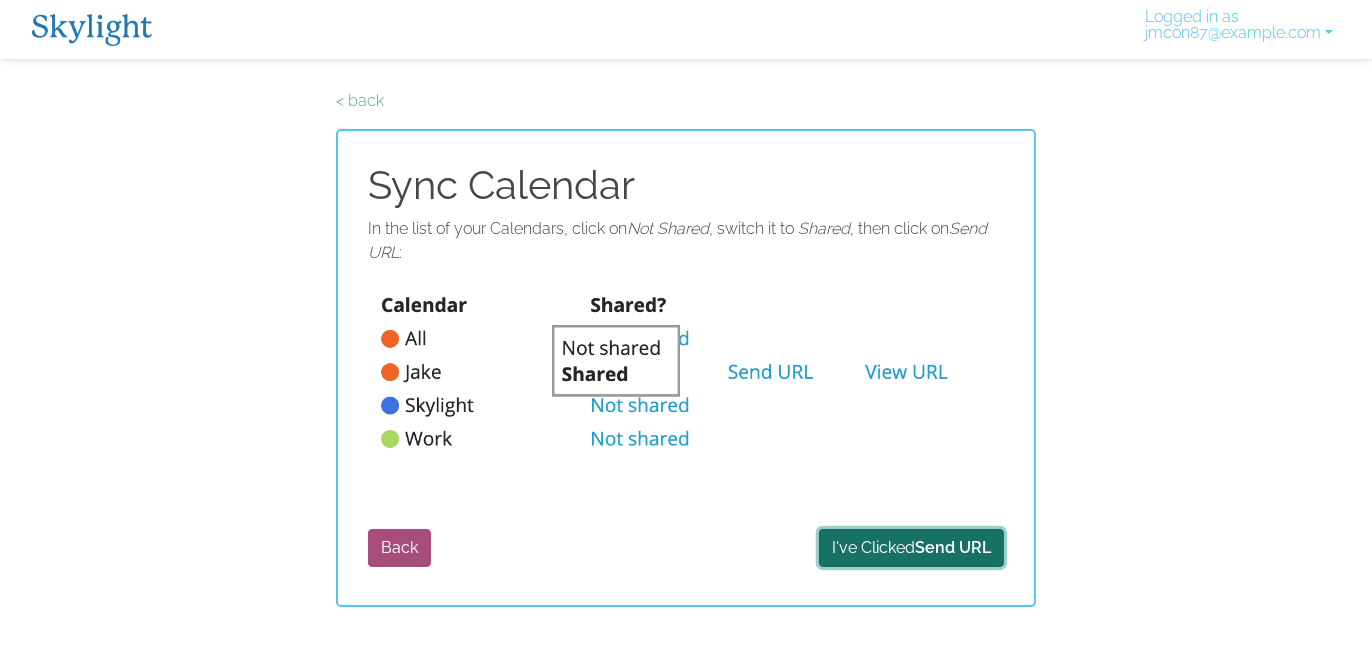 click on "Send URL" at bounding box center (953, 547) 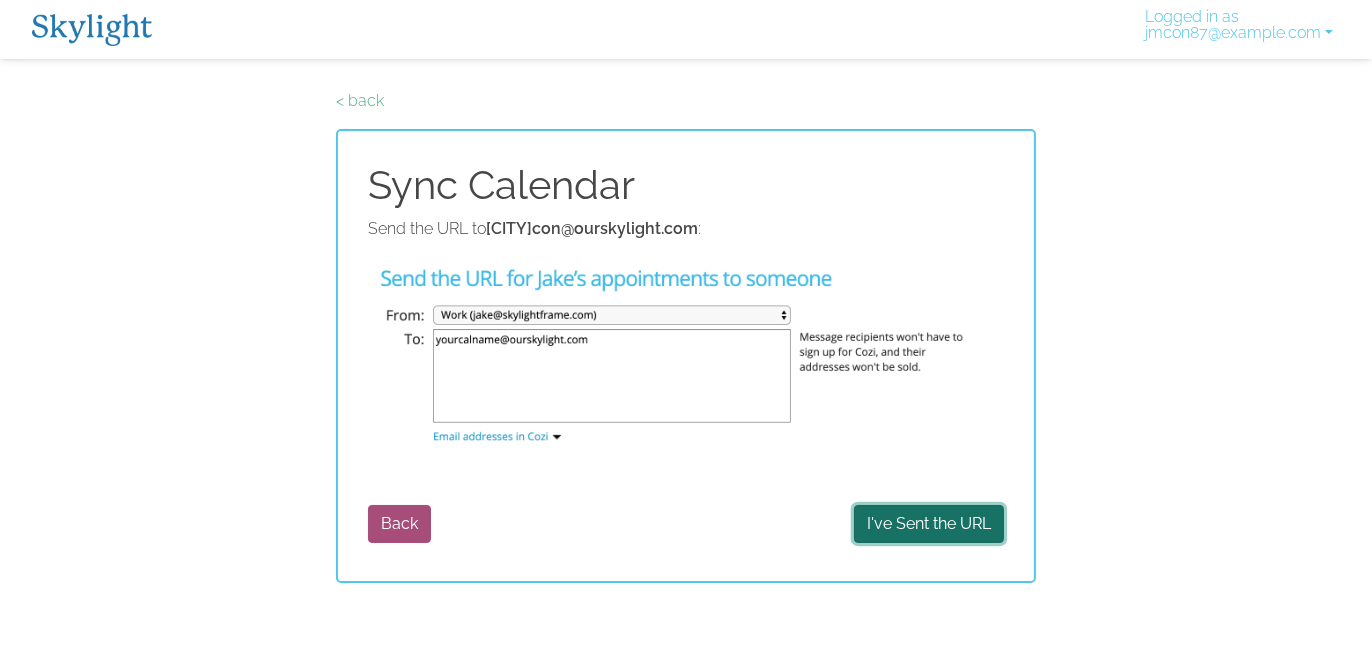 click on "I've Sent the URL" at bounding box center [929, 524] 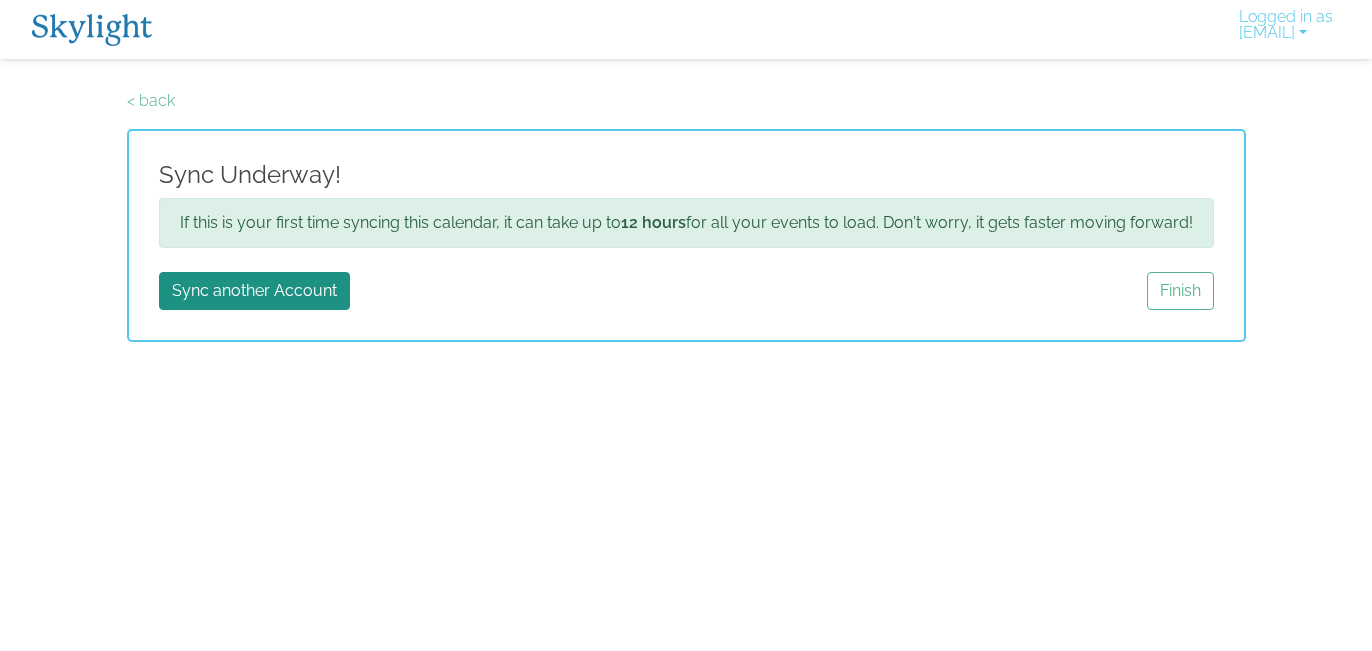 scroll, scrollTop: 0, scrollLeft: 0, axis: both 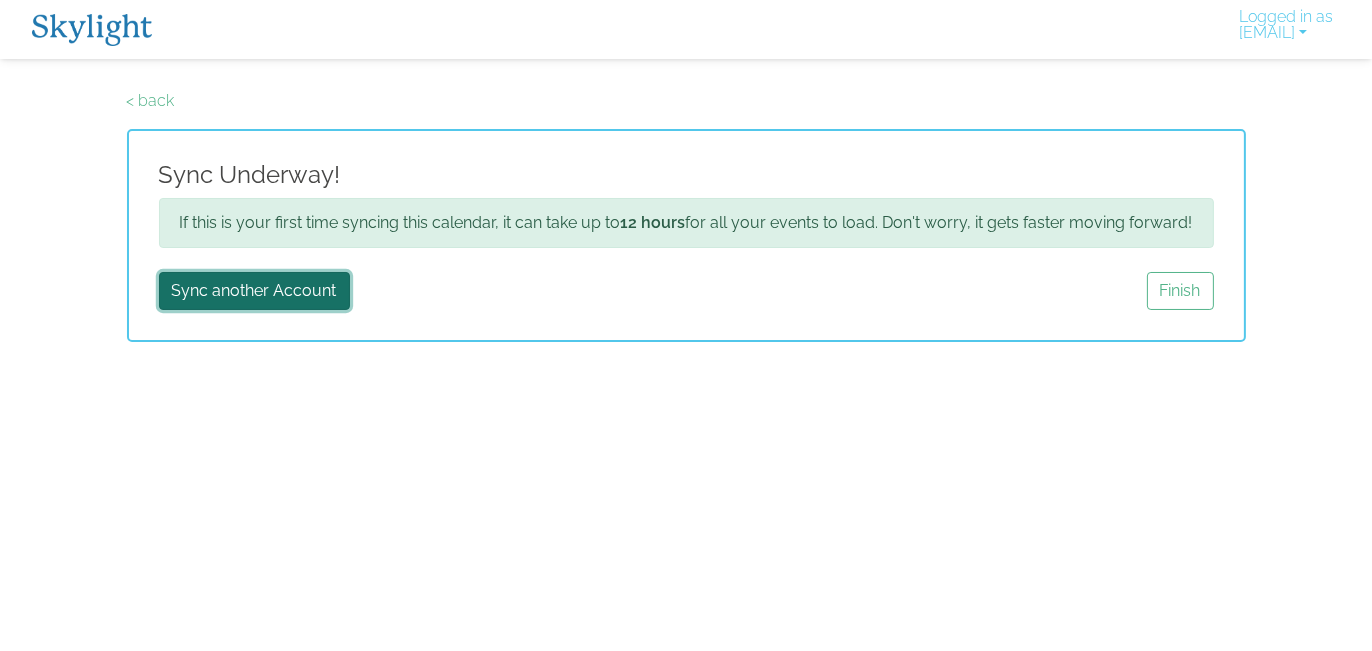 click on "Sync another Account" at bounding box center [254, 291] 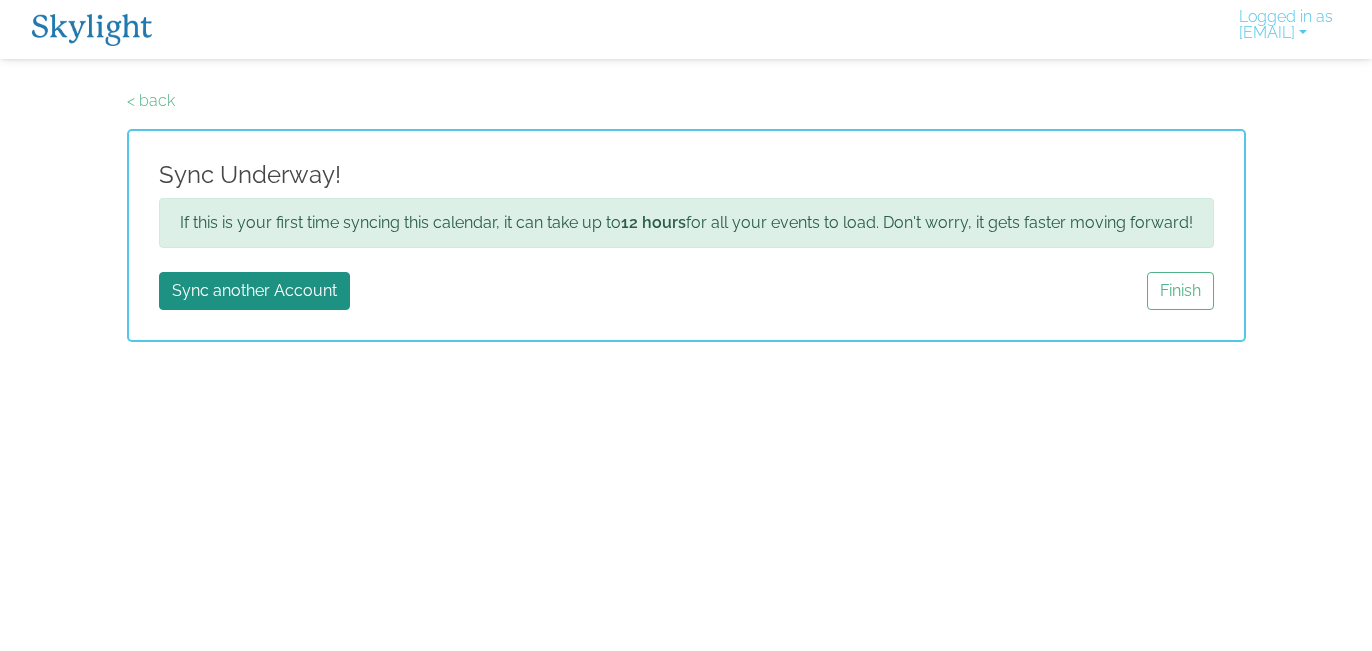 scroll, scrollTop: 0, scrollLeft: 0, axis: both 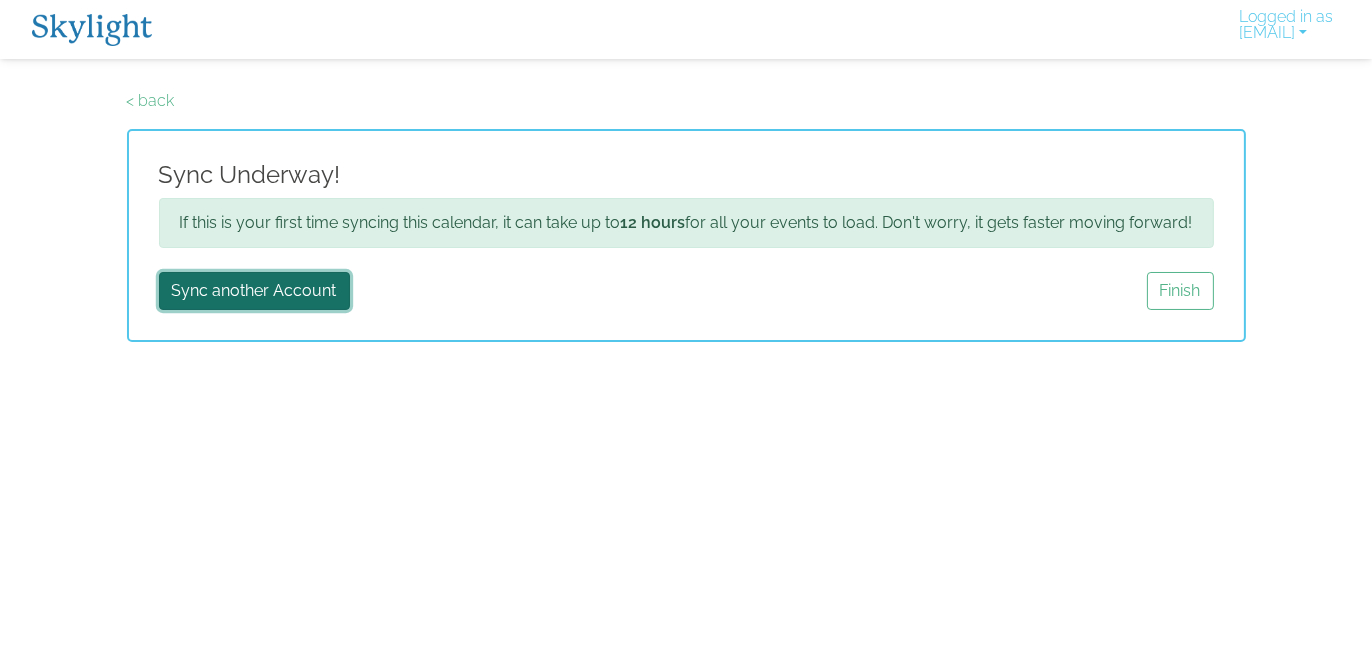 click on "Sync another Account" at bounding box center [254, 291] 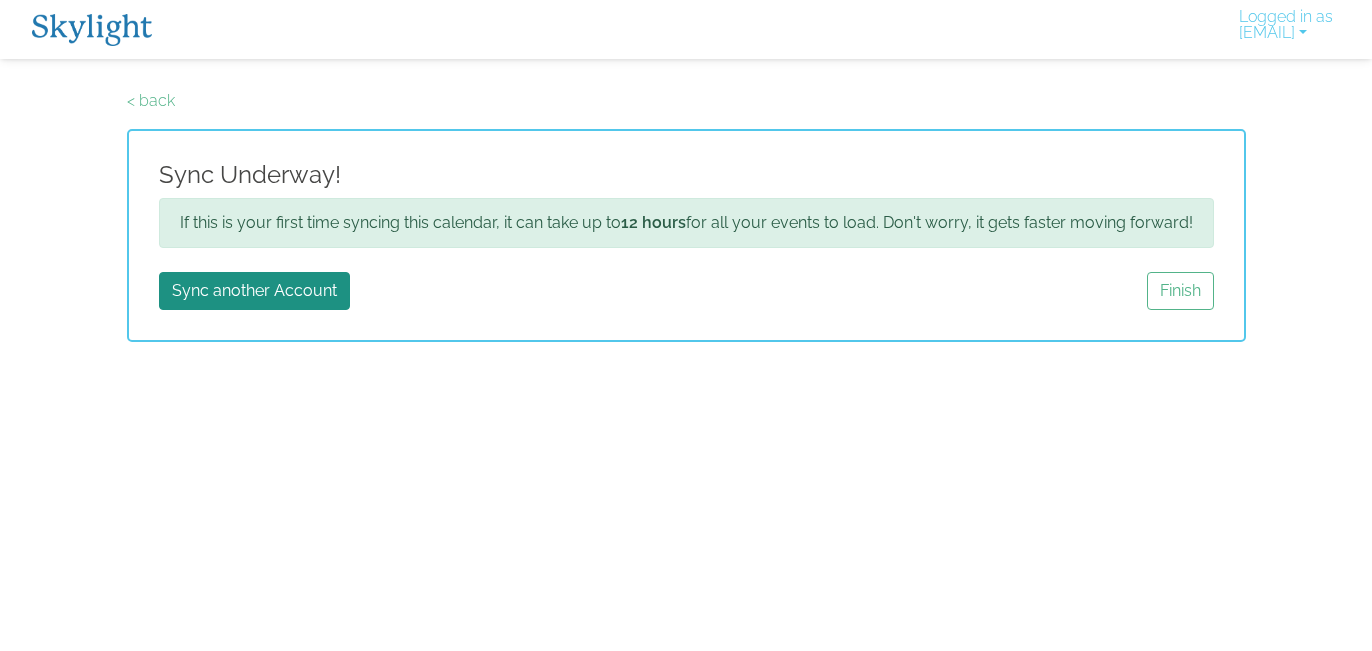 scroll, scrollTop: 0, scrollLeft: 0, axis: both 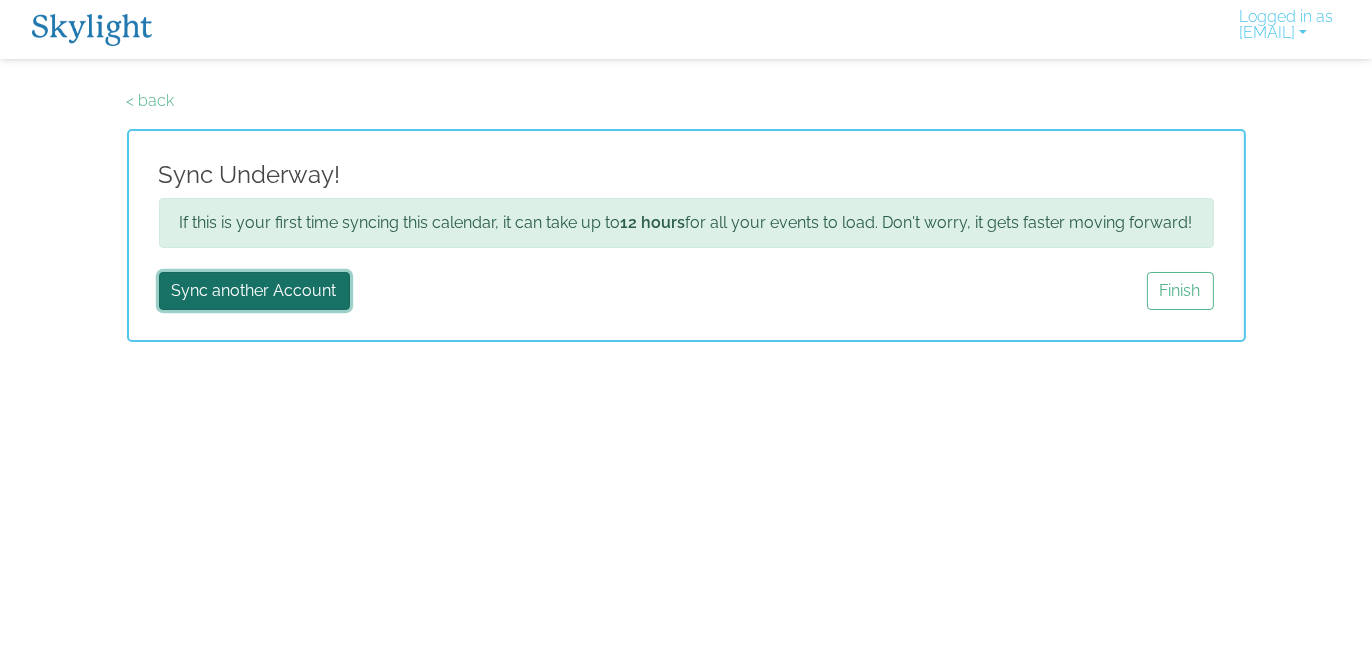 click on "Sync another Account" at bounding box center [254, 291] 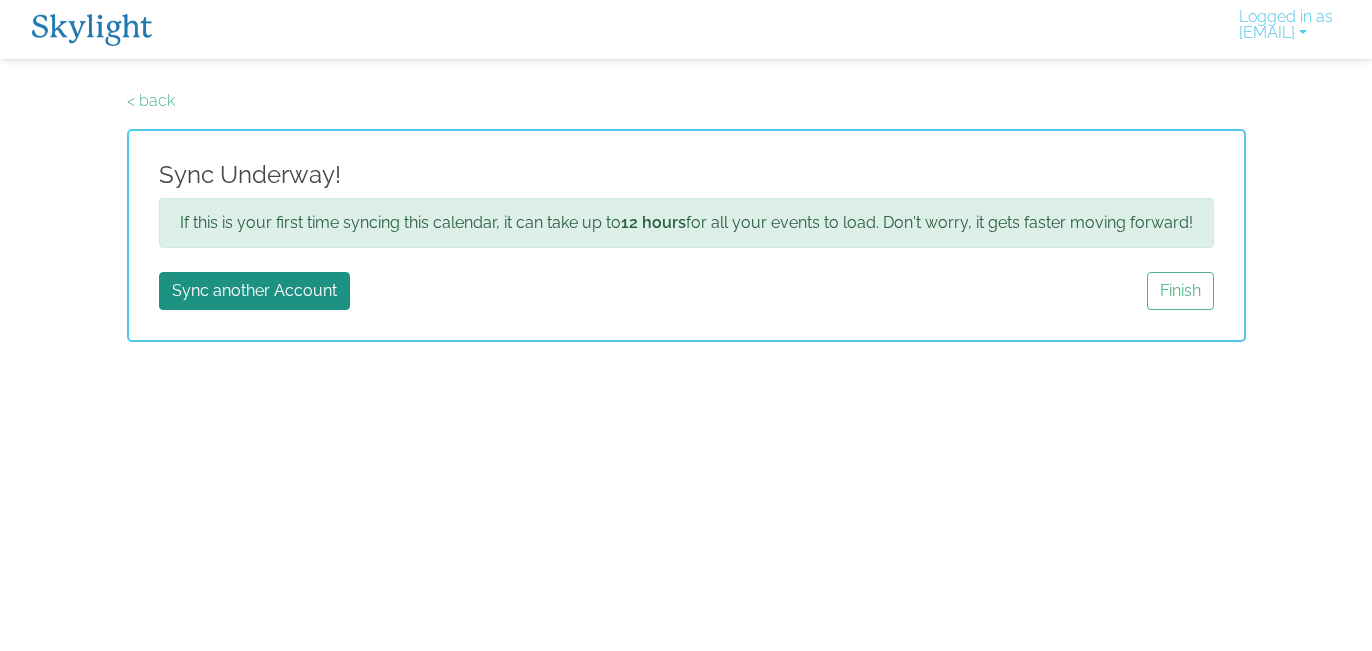 scroll, scrollTop: 0, scrollLeft: 0, axis: both 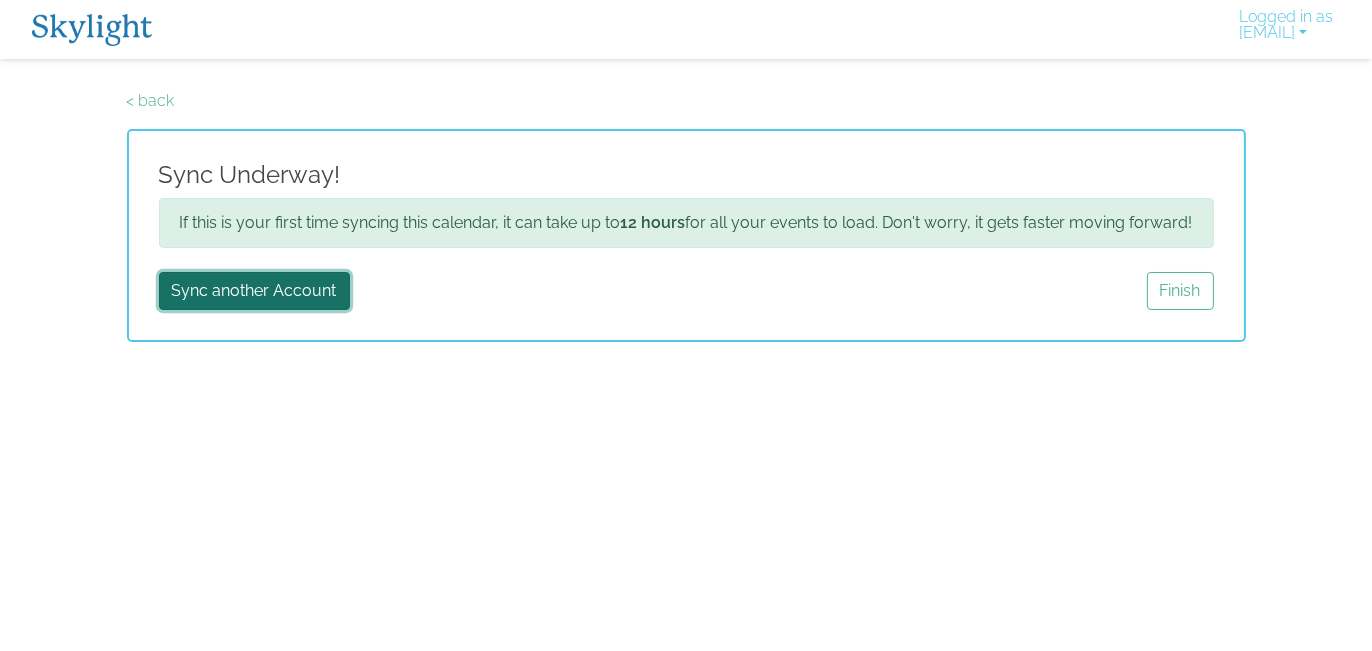 click on "Sync another Account" at bounding box center (254, 291) 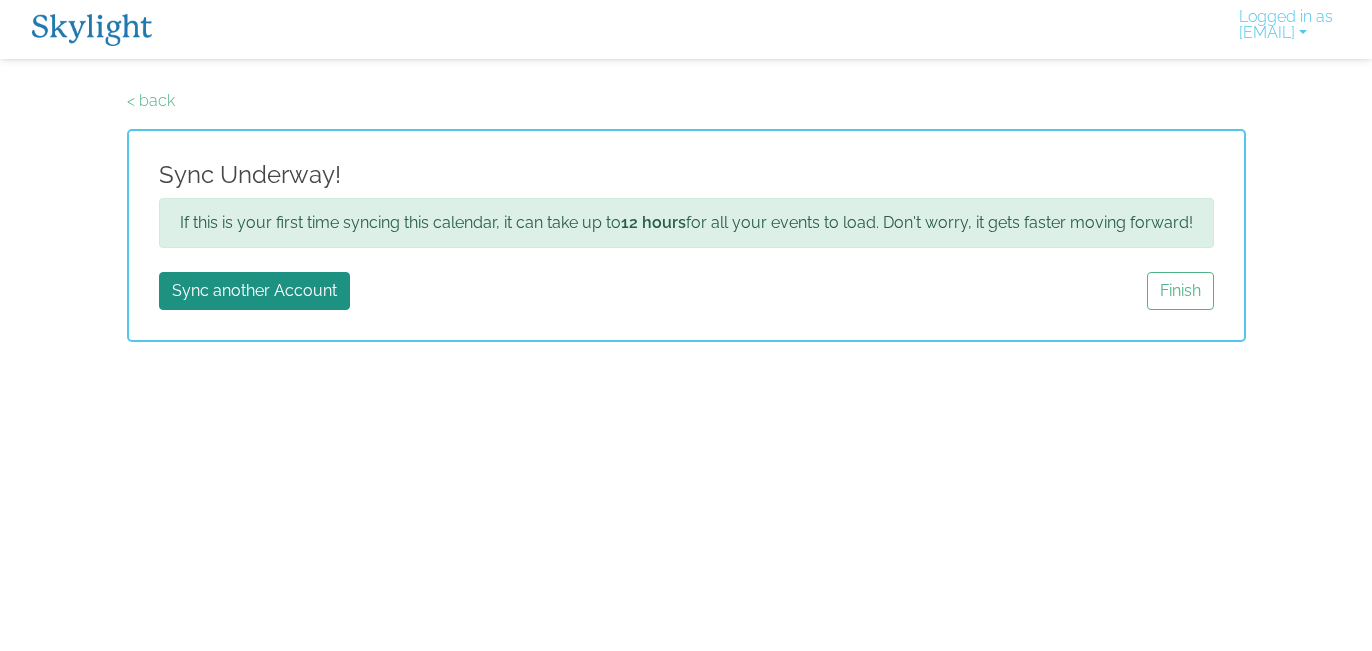 scroll, scrollTop: 0, scrollLeft: 0, axis: both 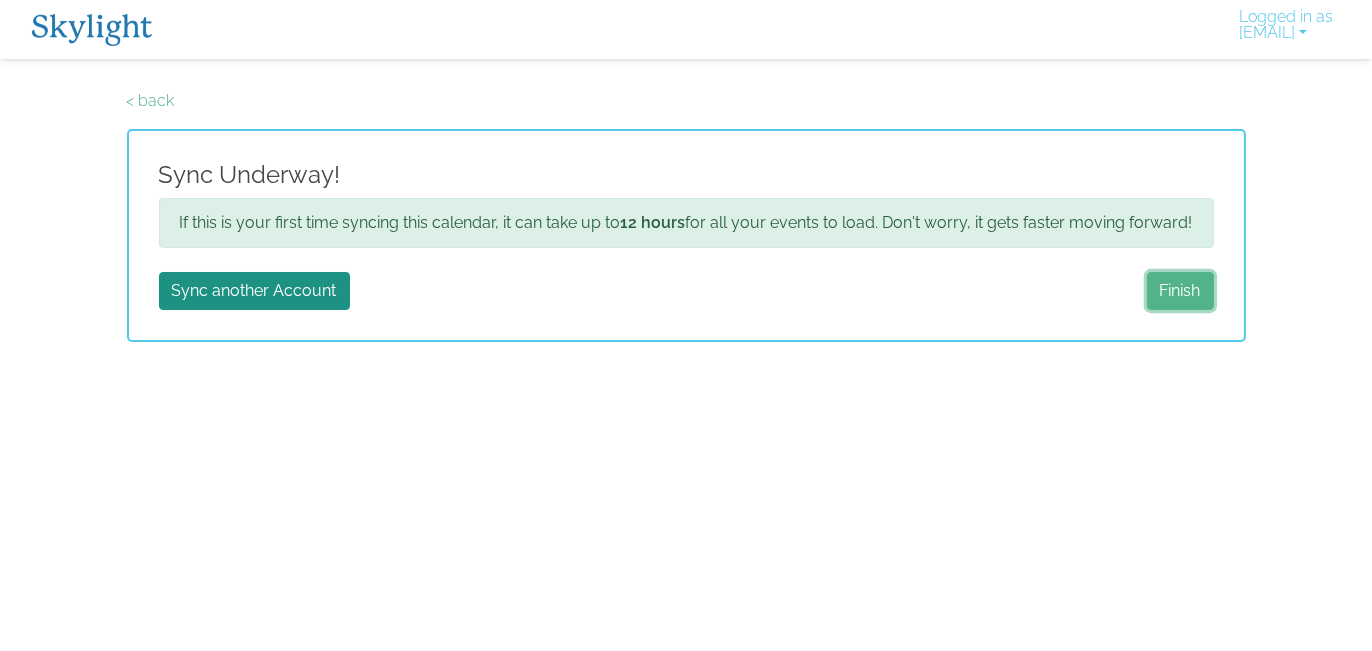 click on "Finish" at bounding box center [1180, 291] 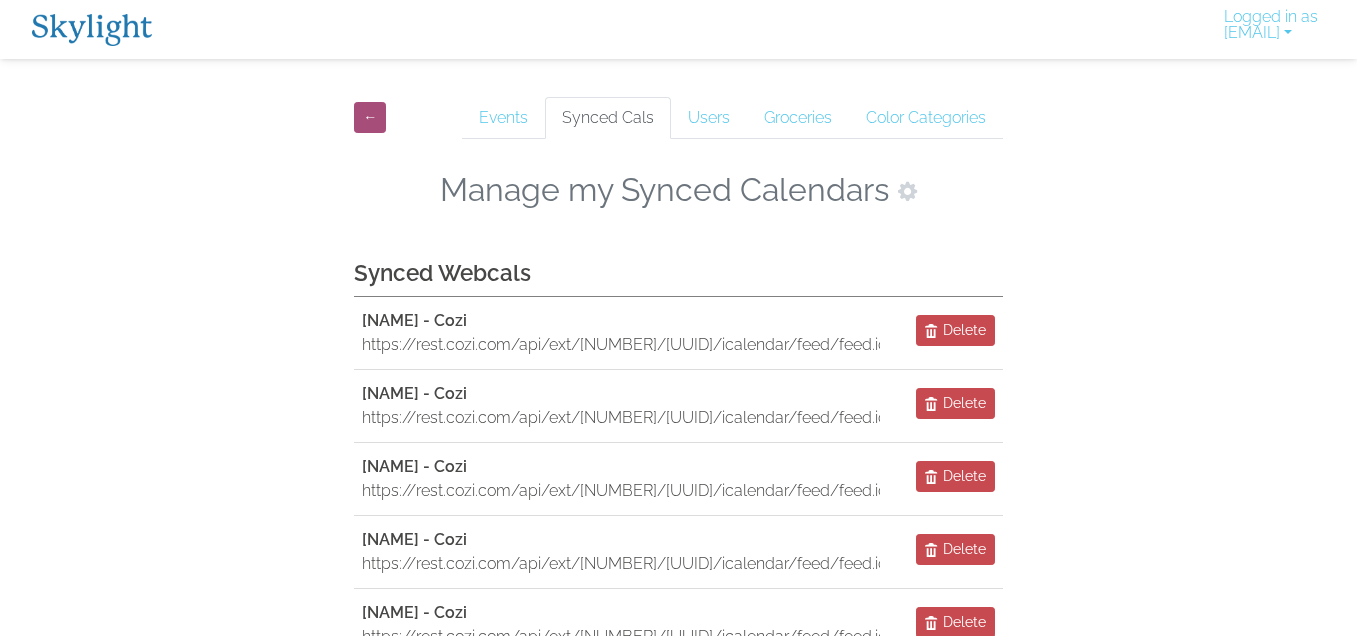scroll, scrollTop: 0, scrollLeft: 0, axis: both 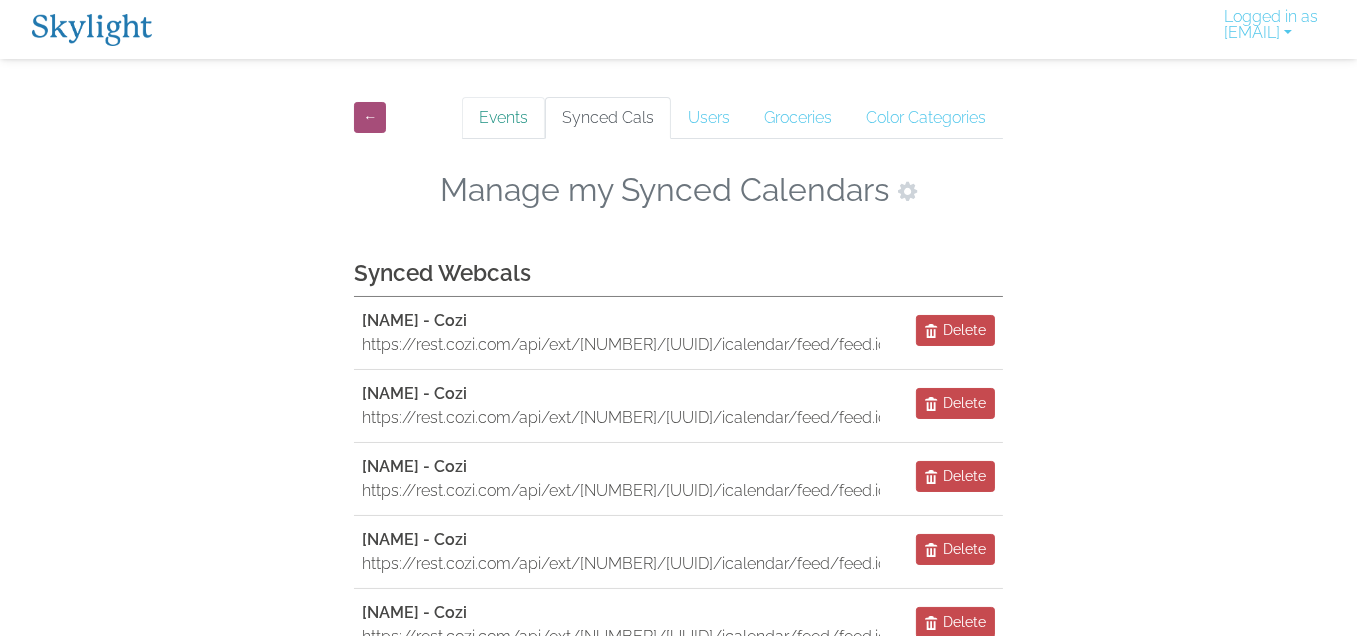 click on "Events" at bounding box center [503, 118] 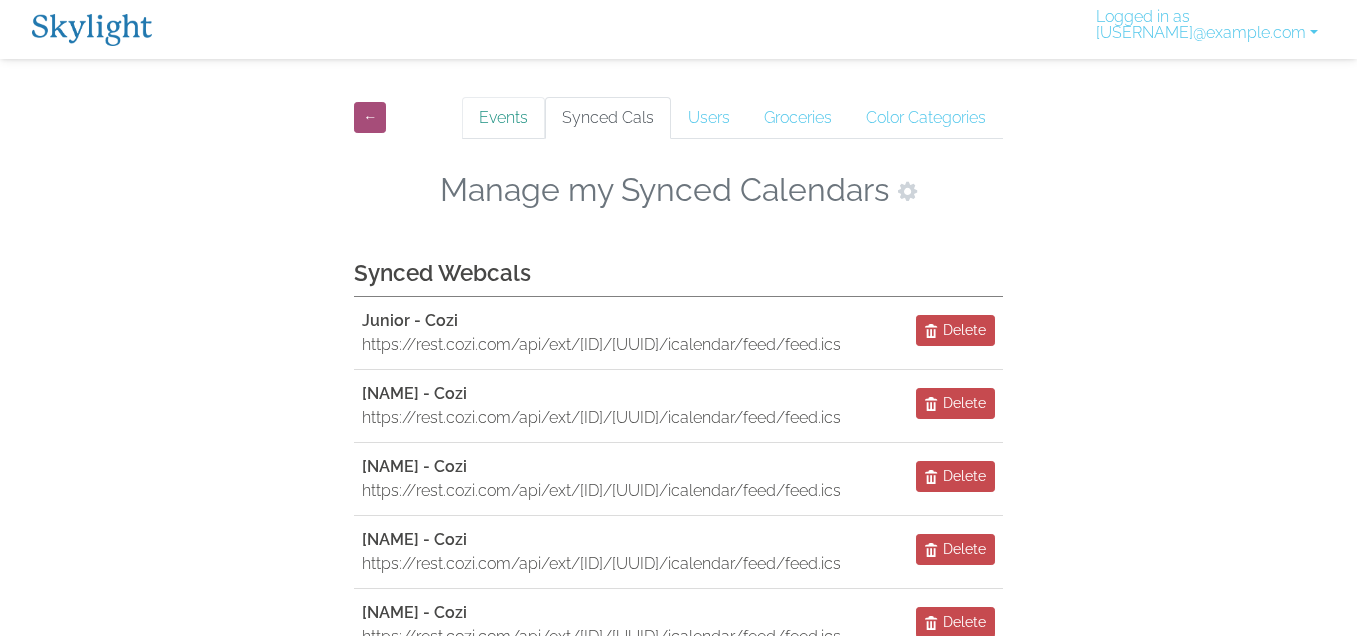 scroll, scrollTop: 0, scrollLeft: 0, axis: both 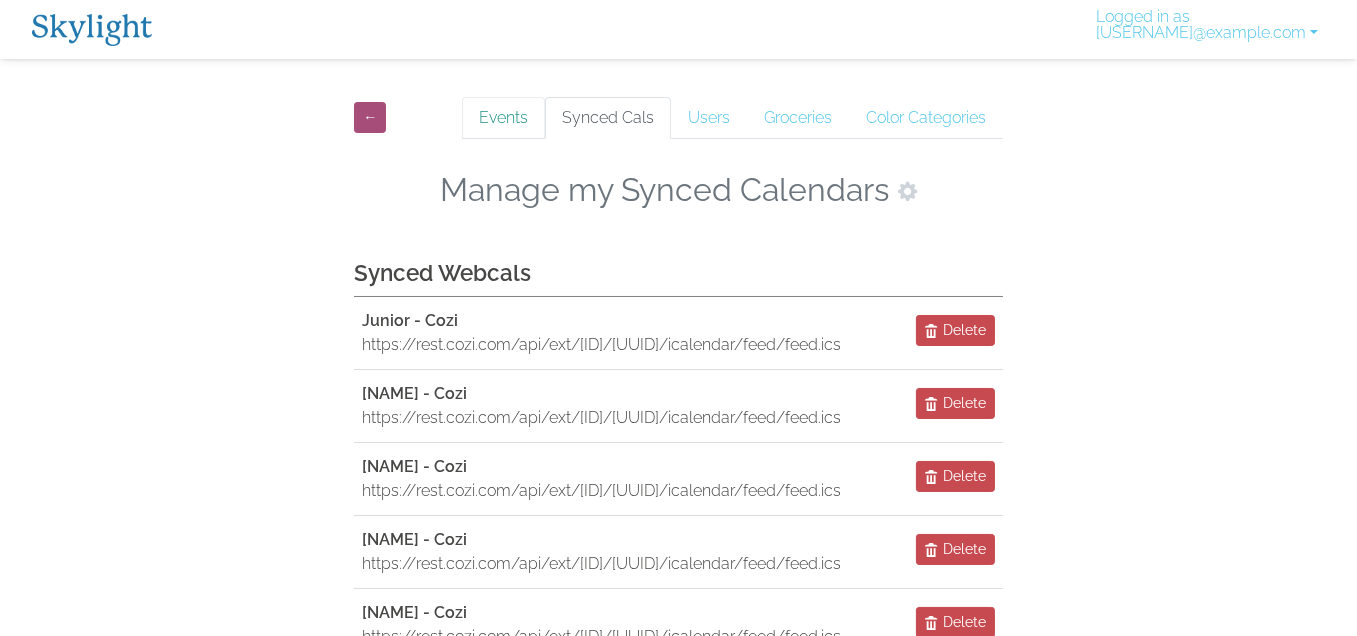 click on "Events" at bounding box center [503, 118] 